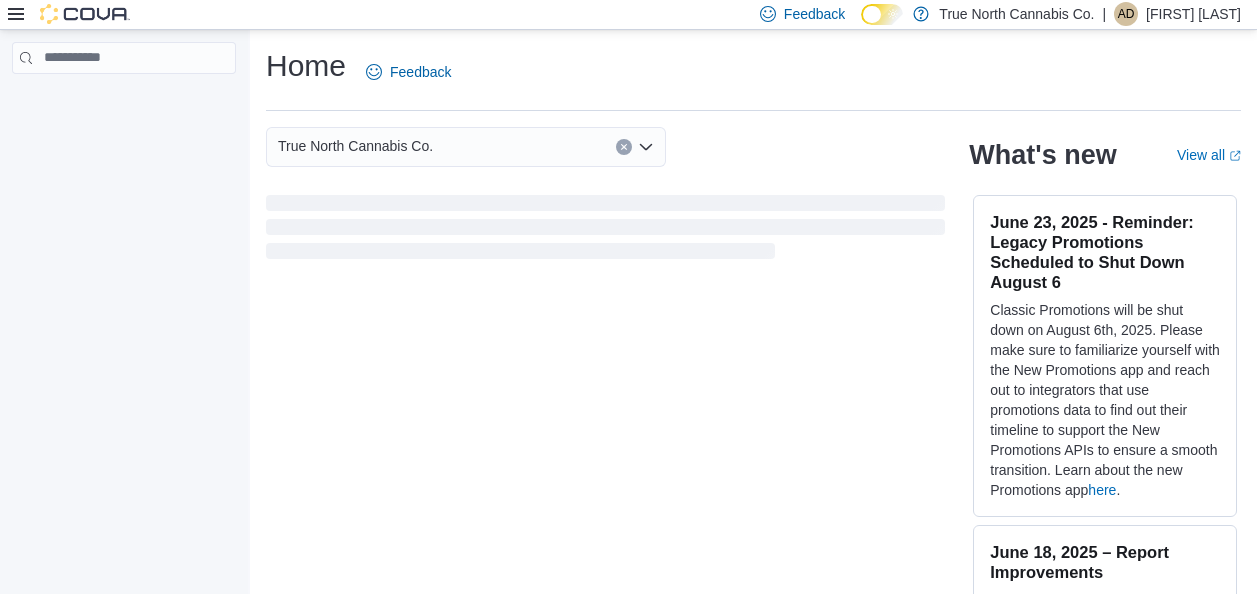 scroll, scrollTop: 0, scrollLeft: 0, axis: both 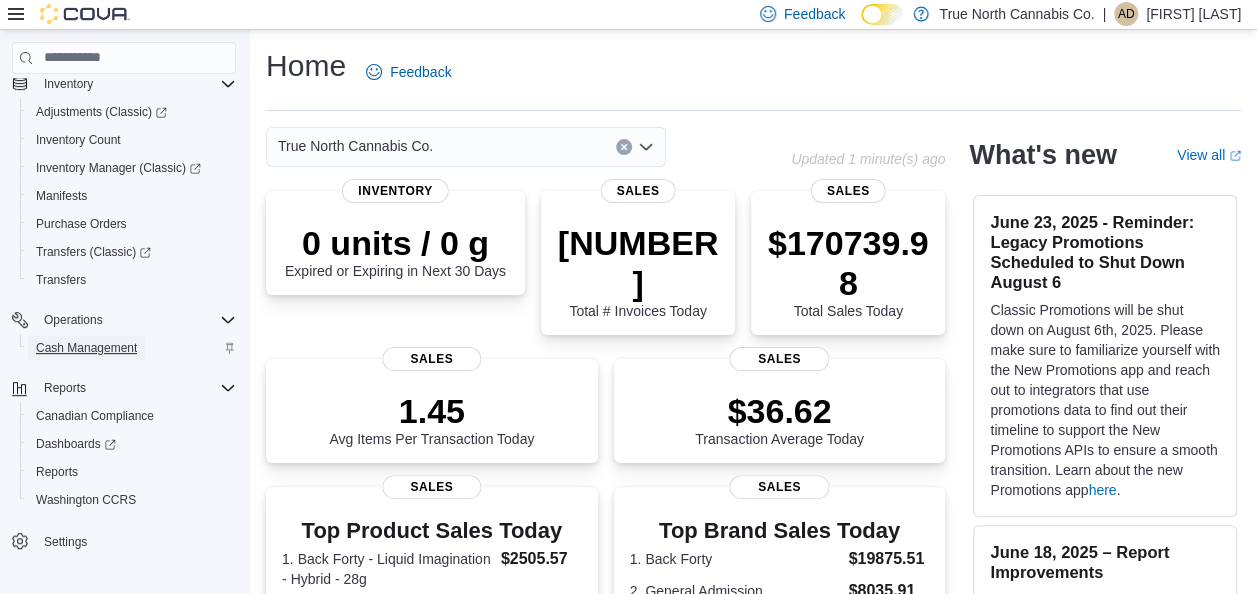 click on "Cash Management" at bounding box center [86, 348] 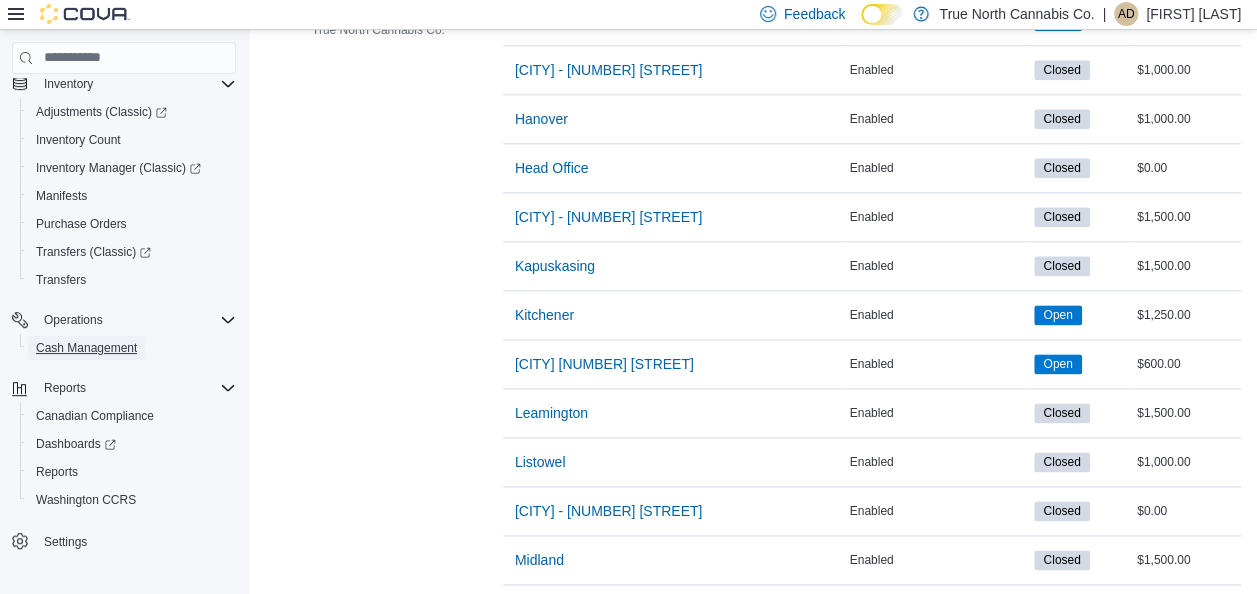 scroll, scrollTop: 1142, scrollLeft: 0, axis: vertical 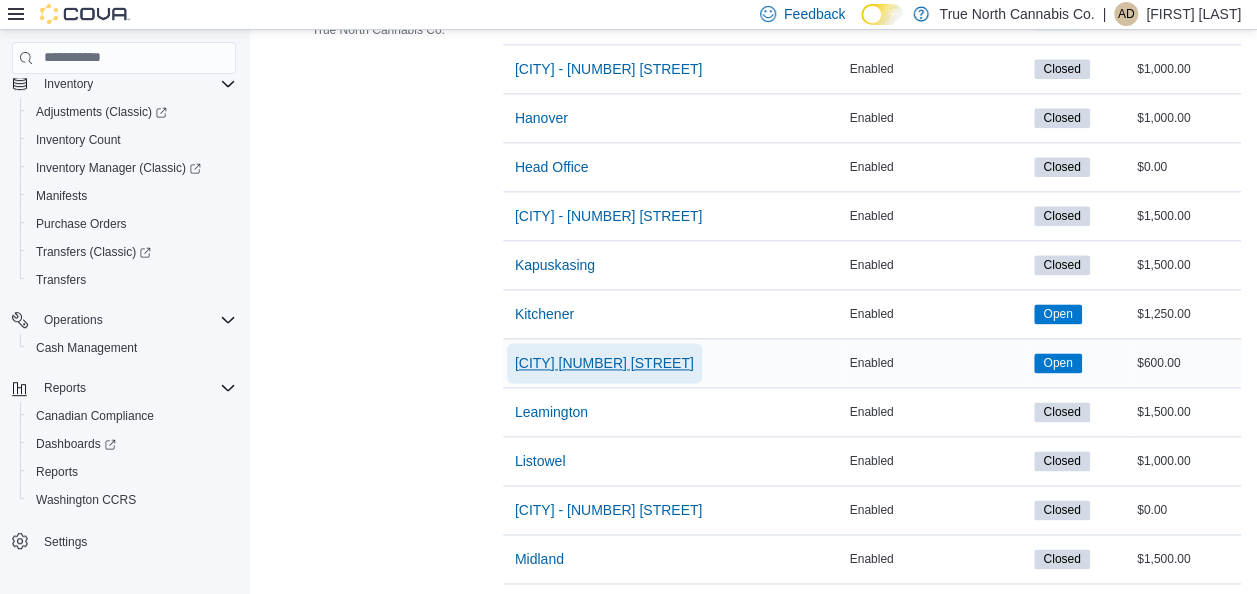 click on "[CITY] [NUMBER] [STREET]" at bounding box center (604, 363) 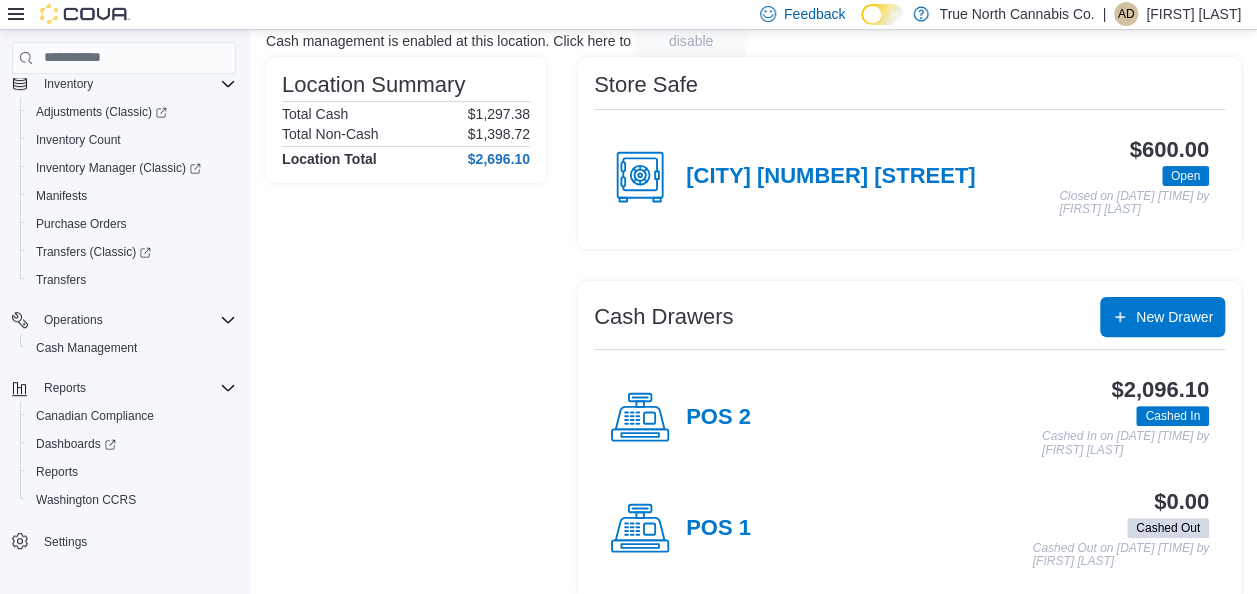 scroll, scrollTop: 158, scrollLeft: 0, axis: vertical 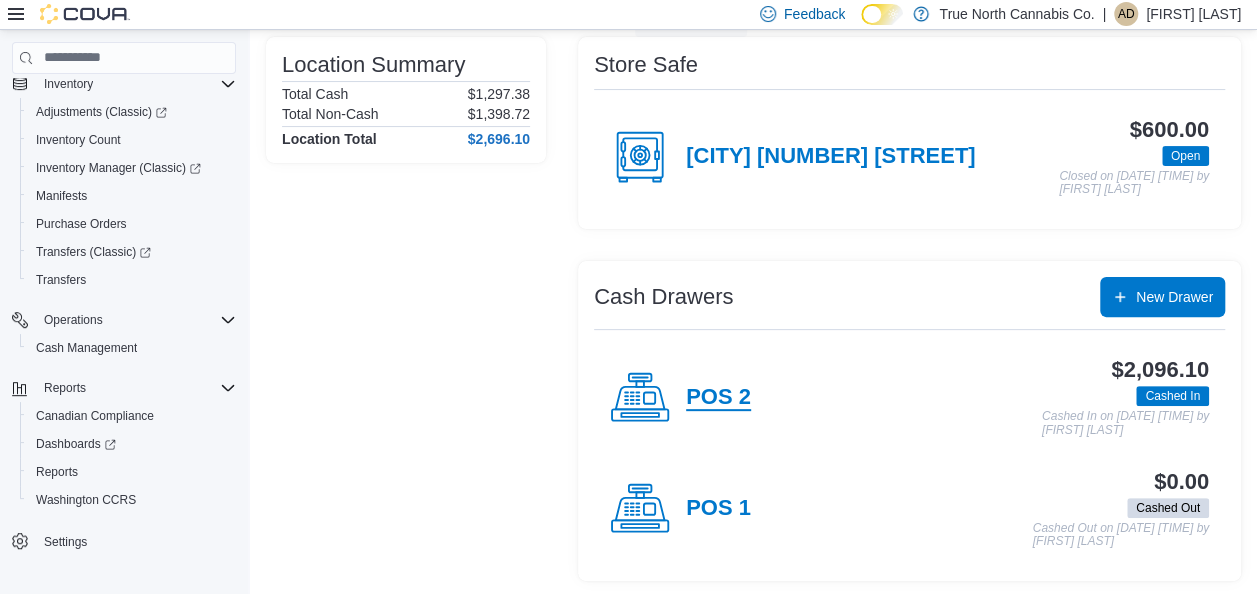 click on "POS 2" at bounding box center [718, 398] 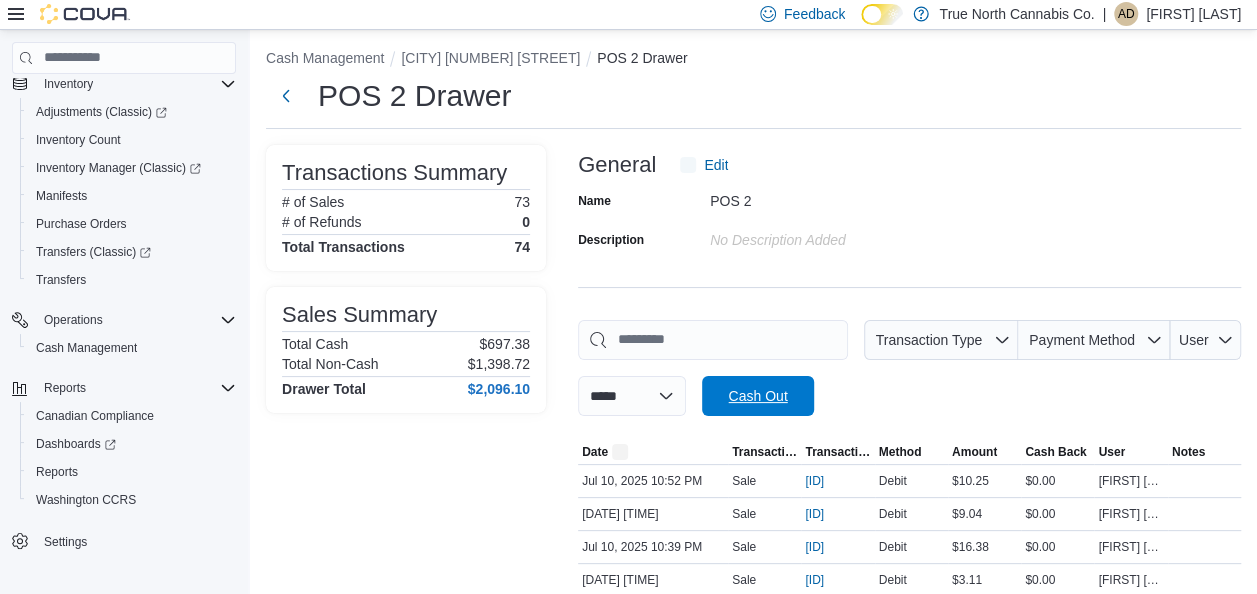 scroll, scrollTop: 0, scrollLeft: 0, axis: both 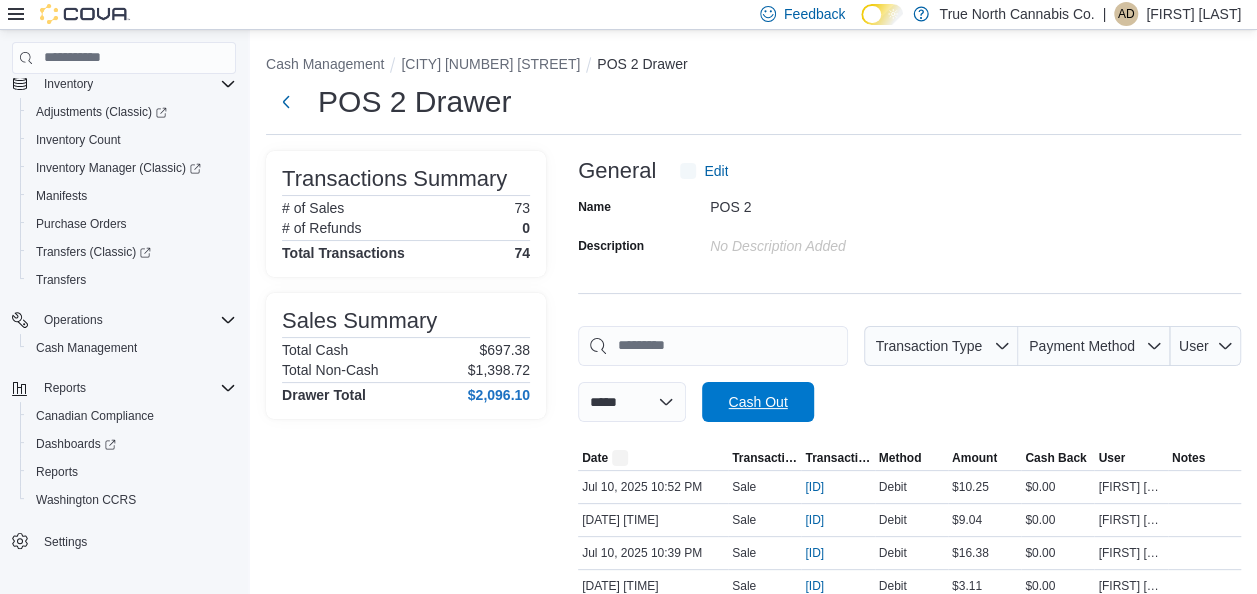 click on "Cash Out" at bounding box center [758, 402] 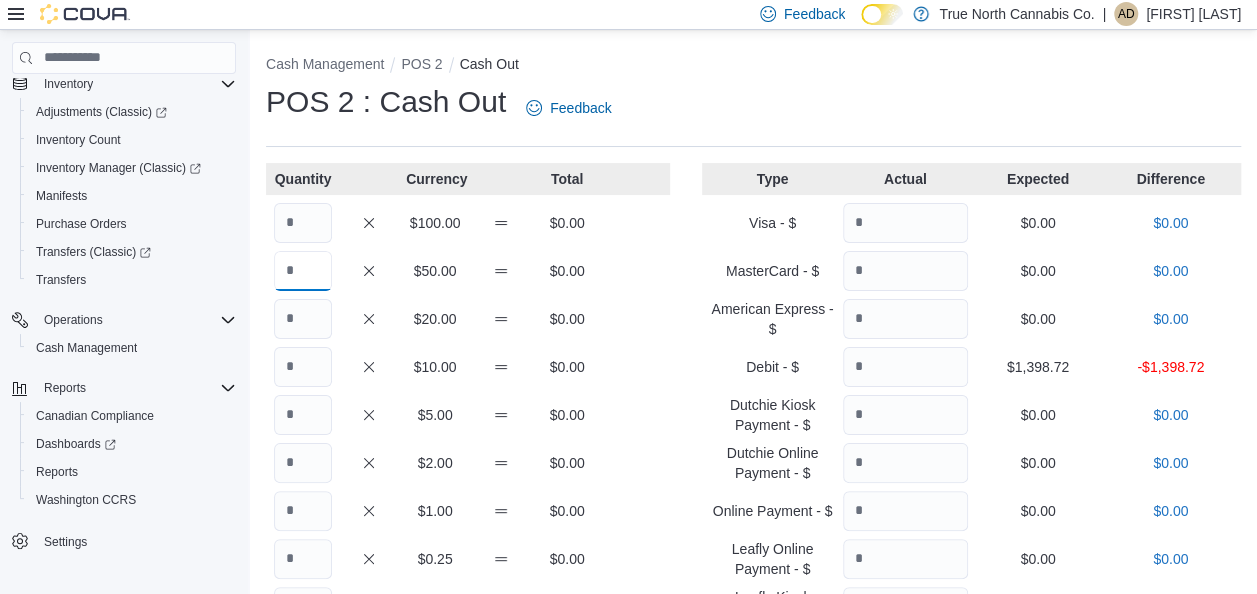 click at bounding box center [303, 271] 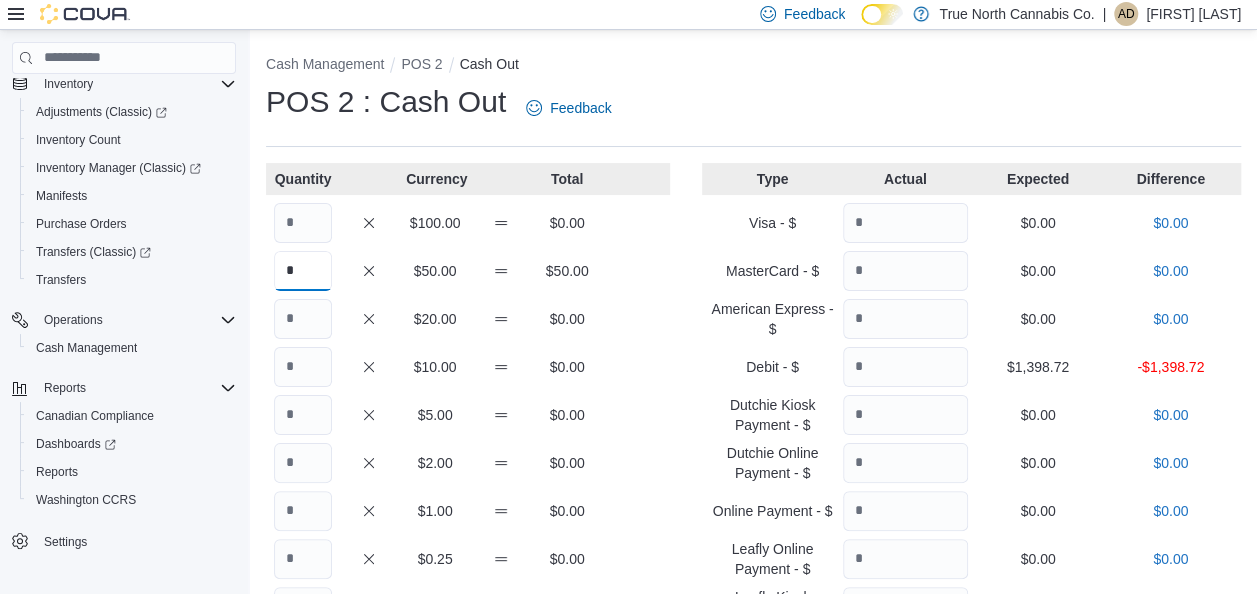 type on "*" 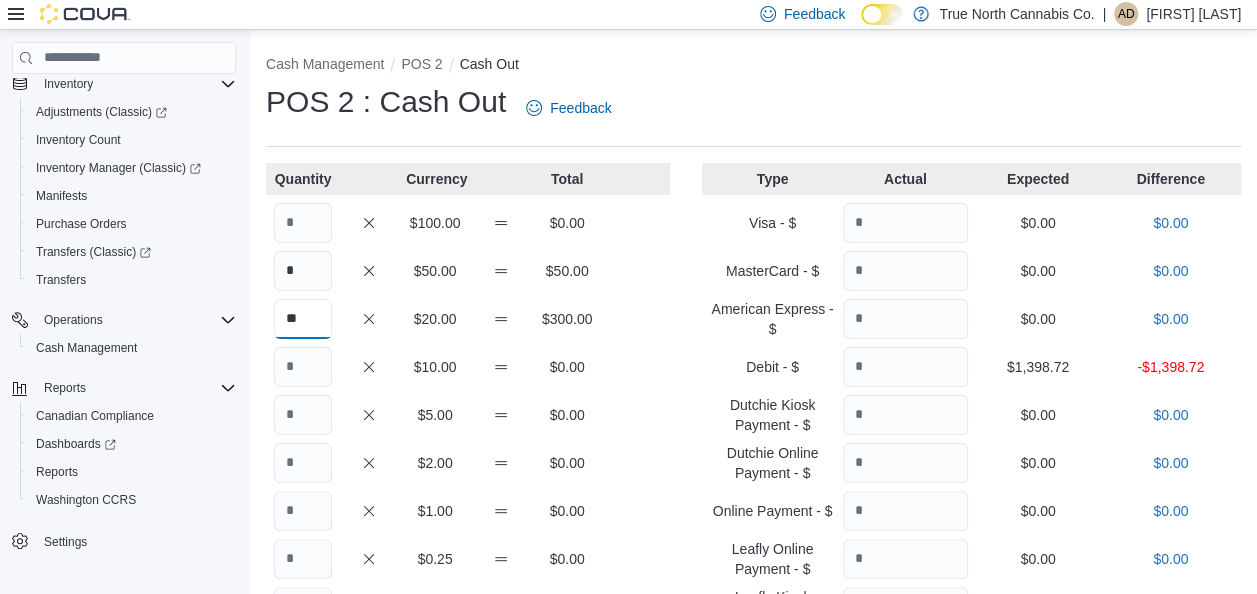 type on "**" 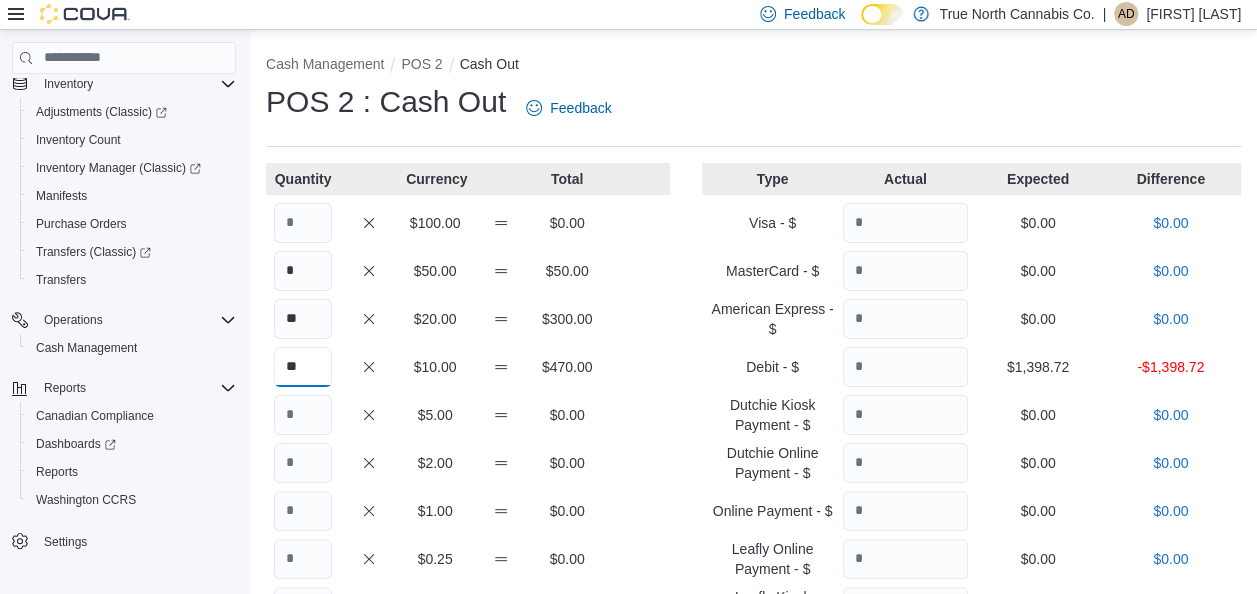 type on "**" 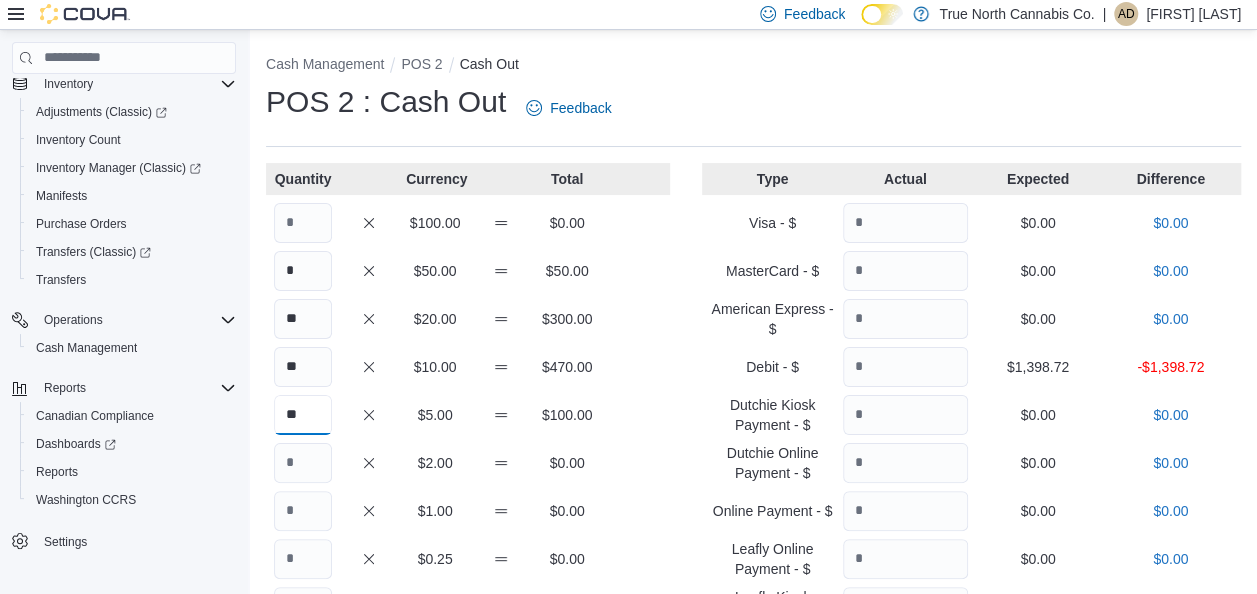 type on "**" 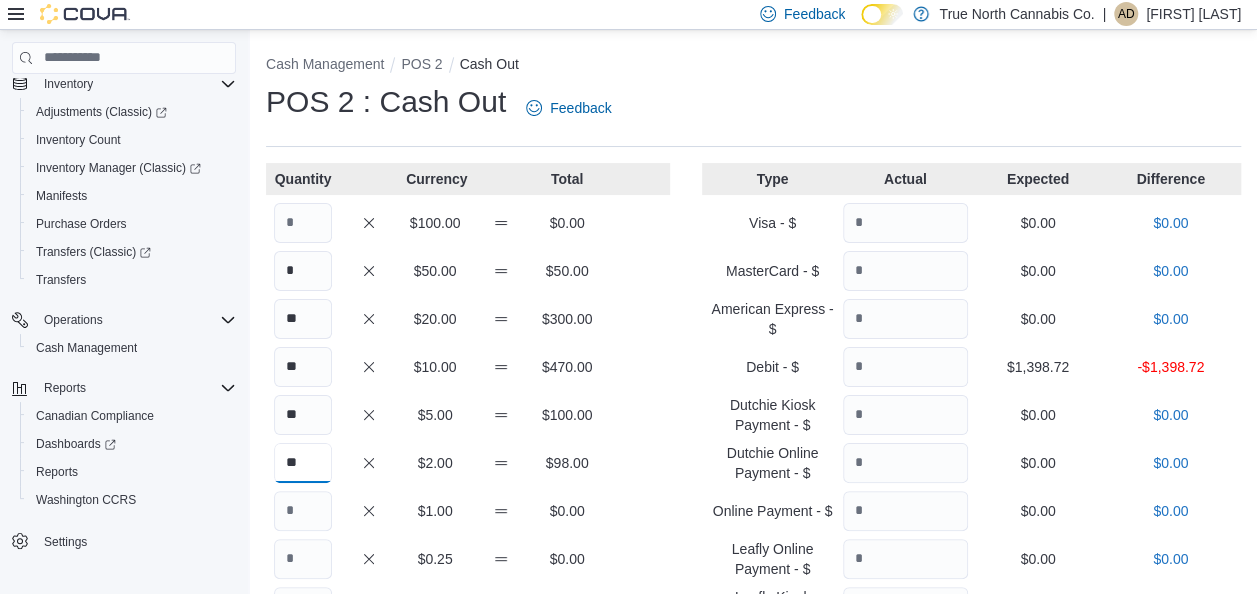 type on "**" 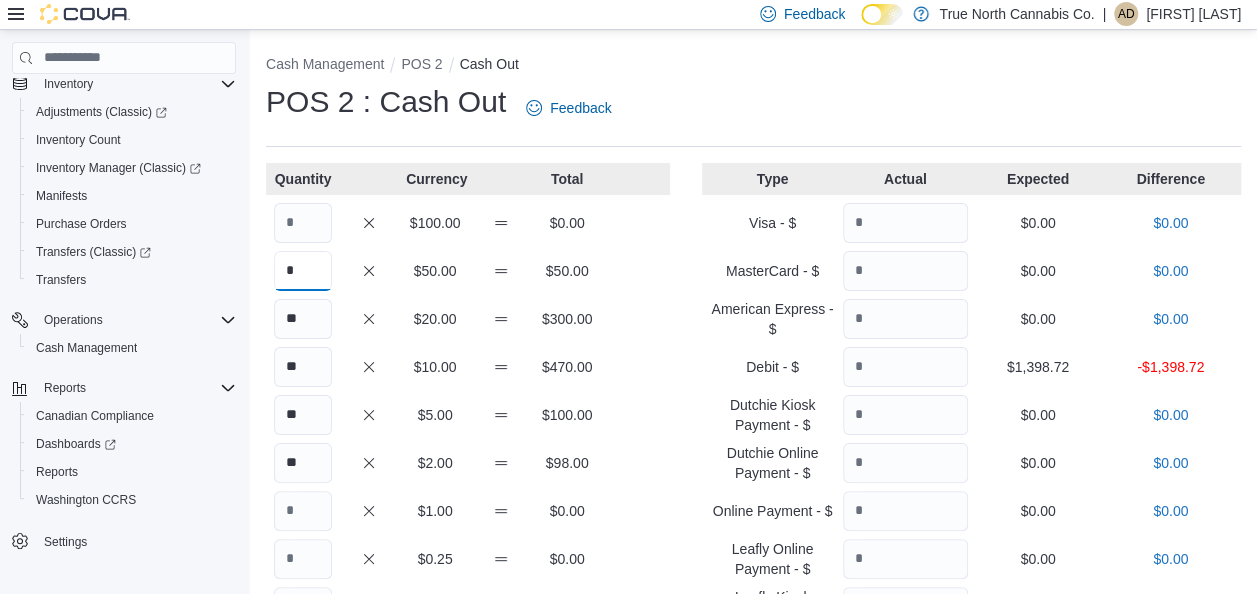 click on "*" at bounding box center [303, 271] 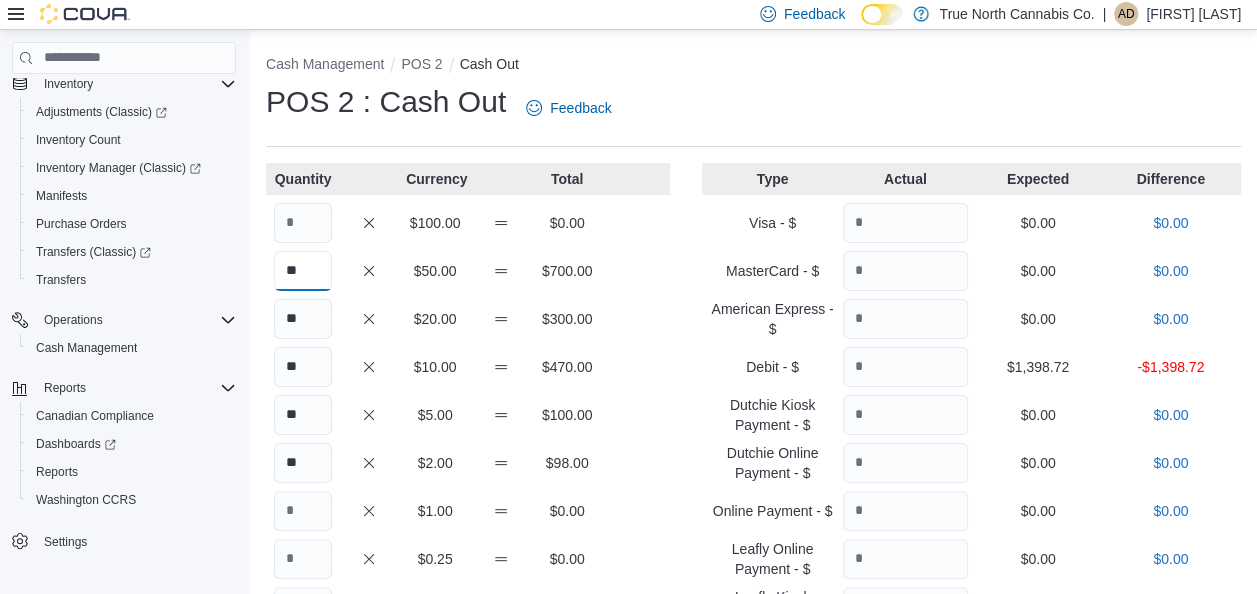 type on "*" 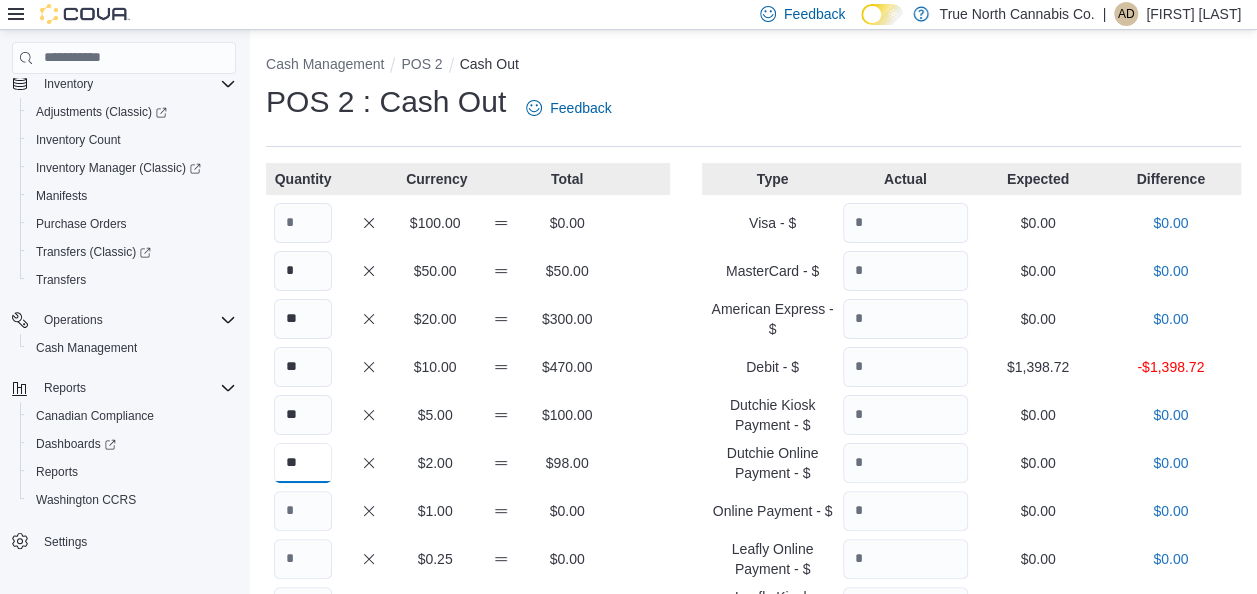 click on "**" at bounding box center (303, 463) 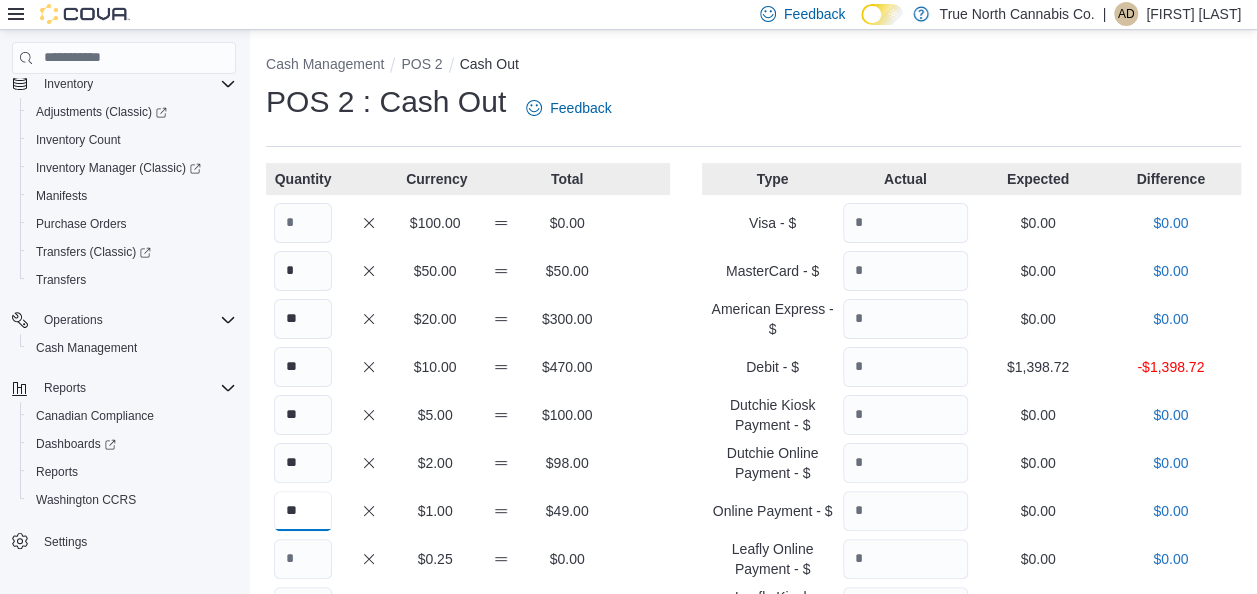 type on "**" 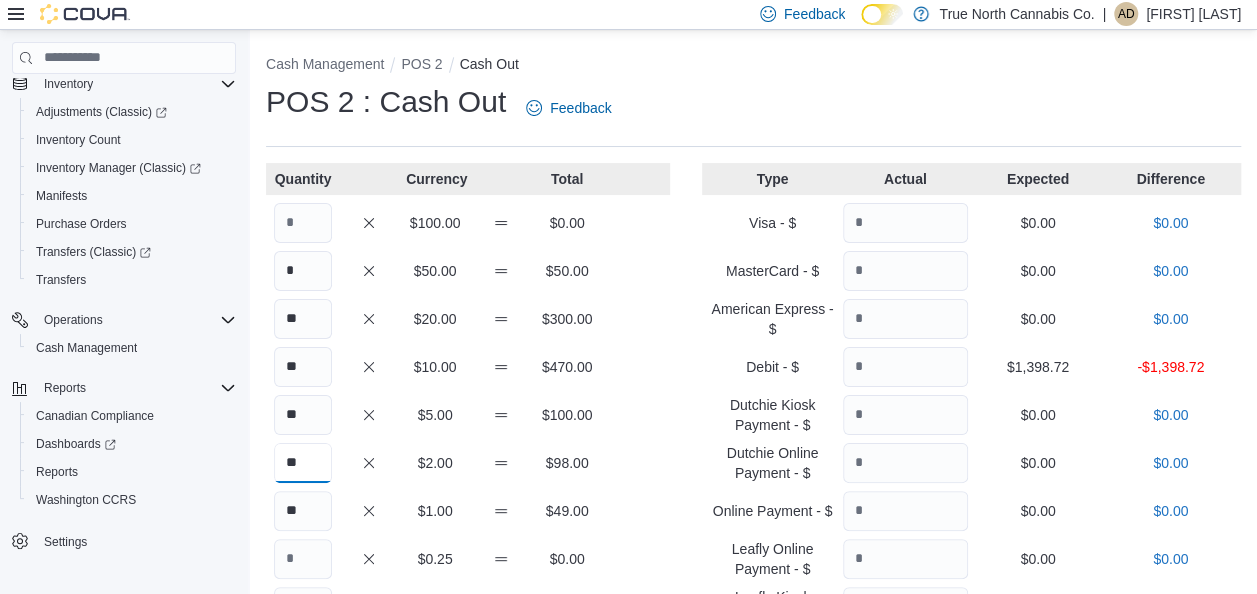 click on "**" at bounding box center (303, 463) 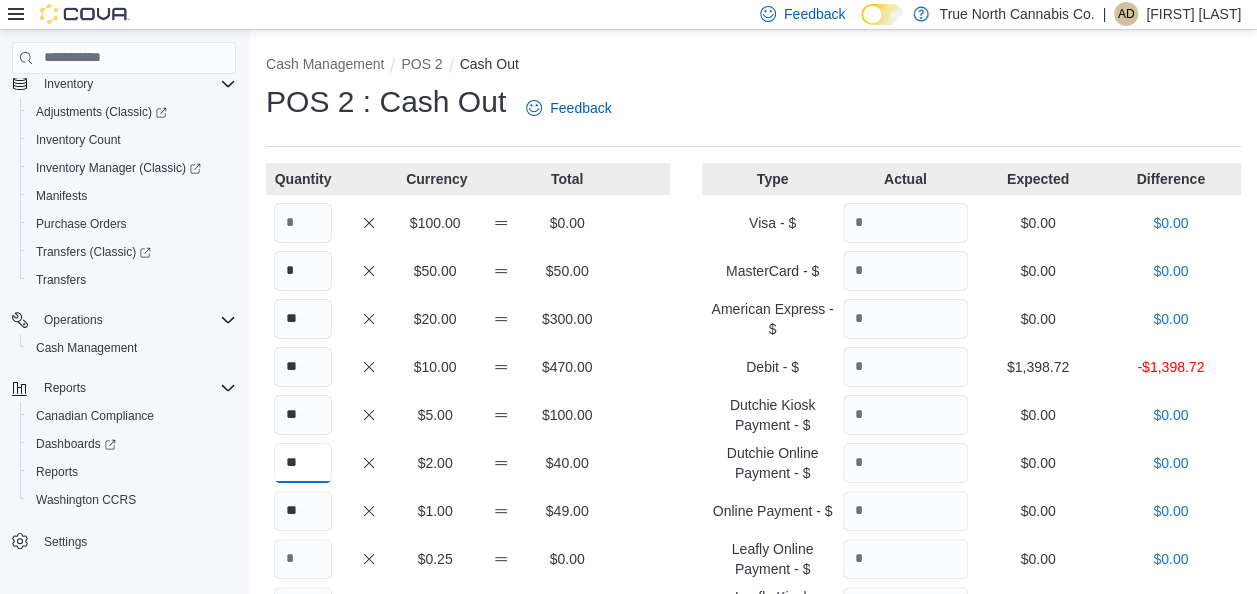 type on "**" 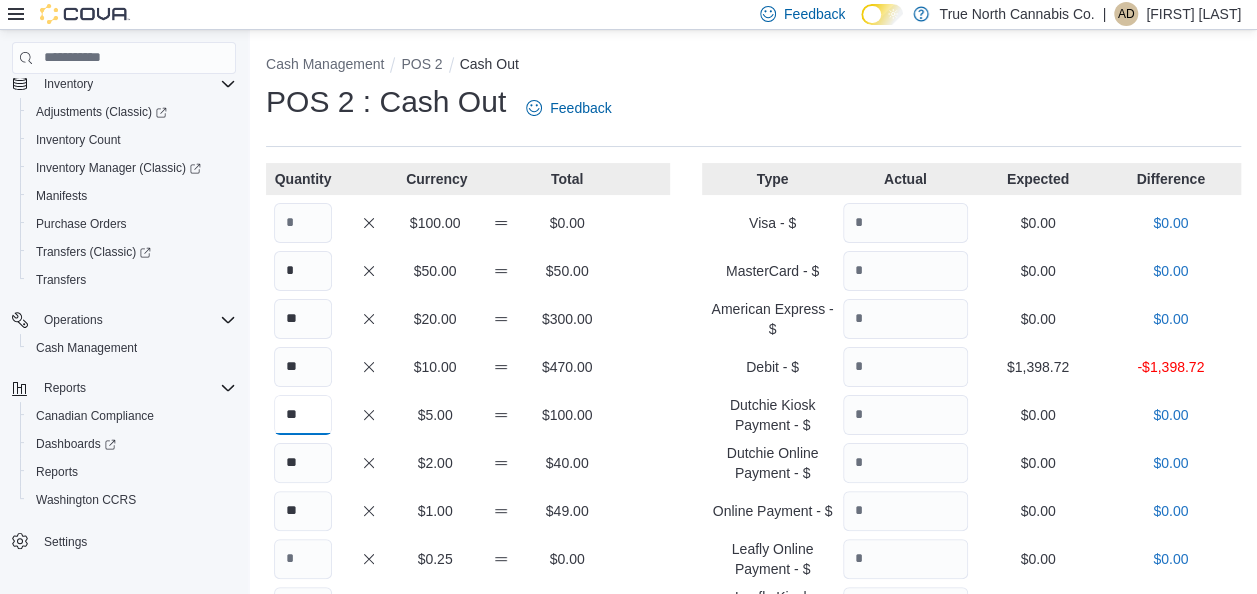 click on "**" at bounding box center [303, 415] 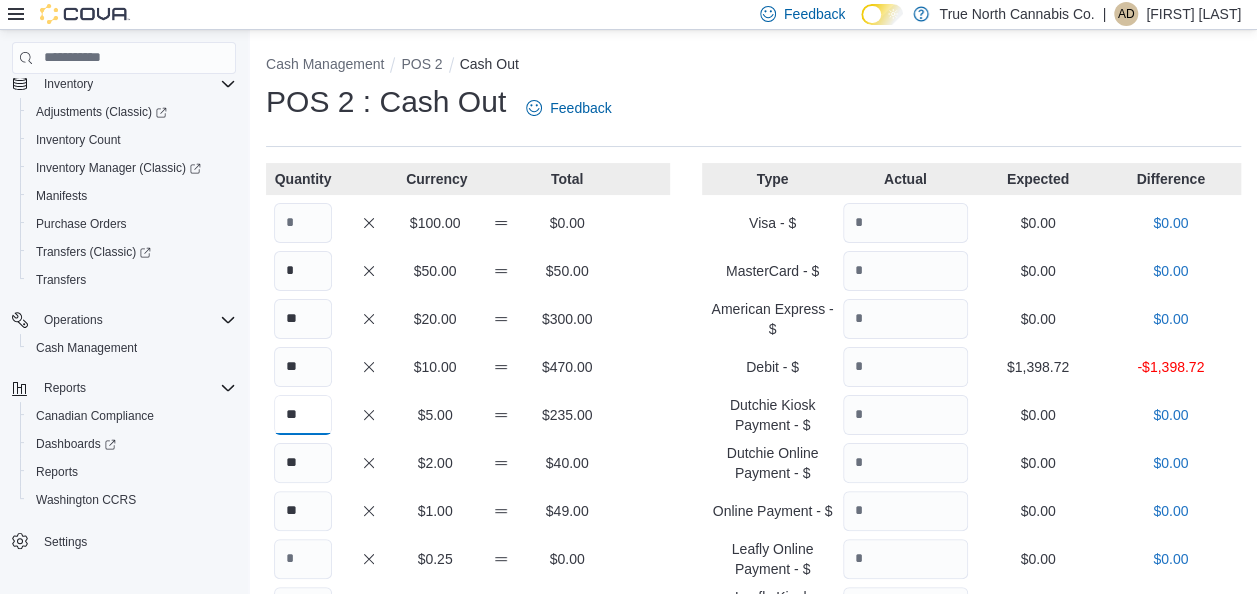 type on "**" 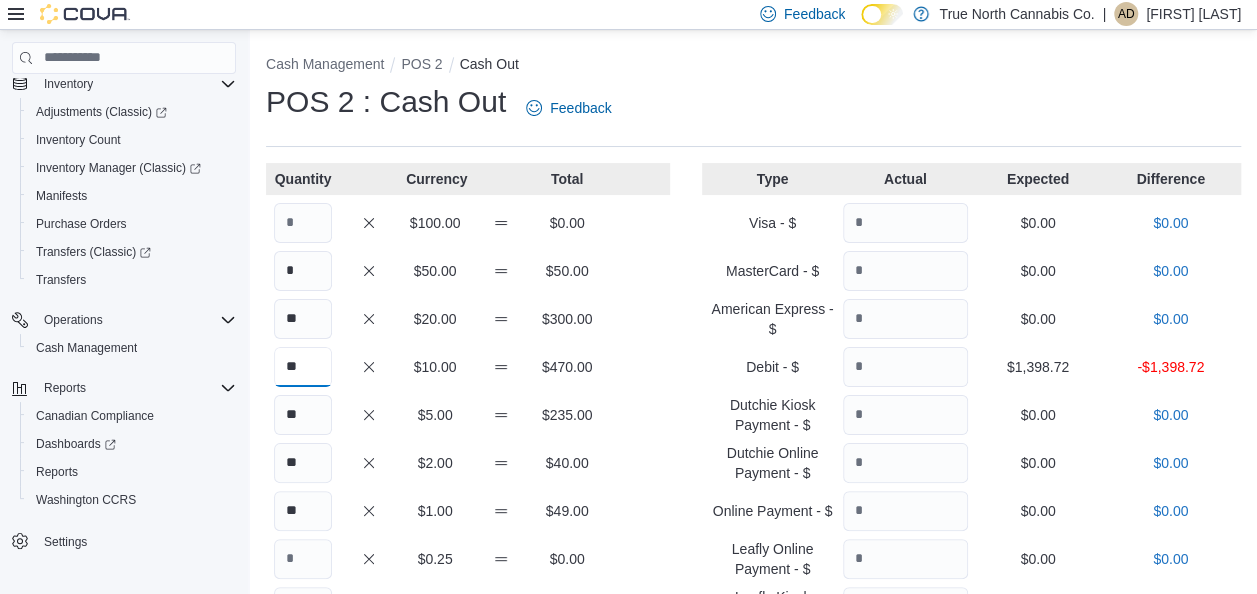 click on "**" at bounding box center [303, 367] 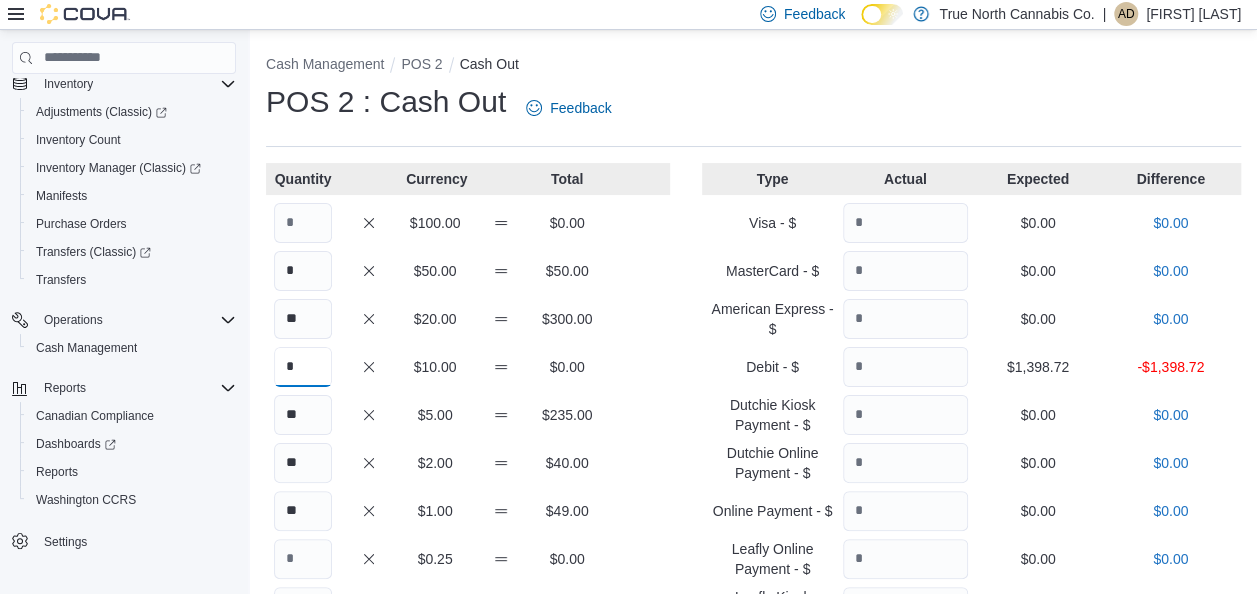type on "*" 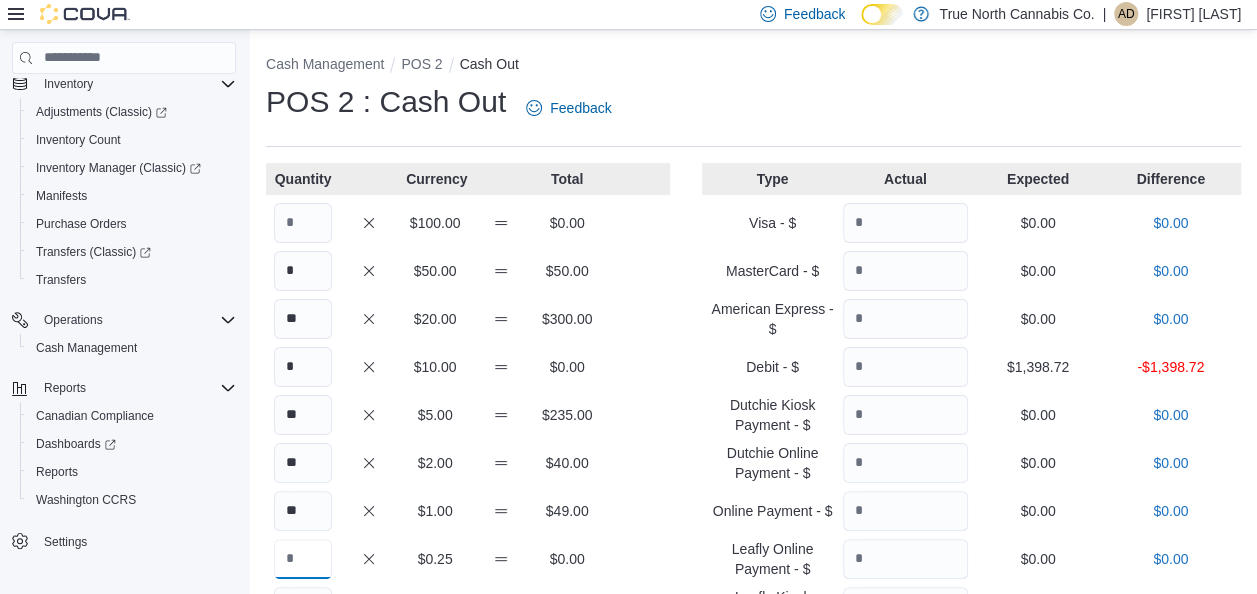click at bounding box center (303, 559) 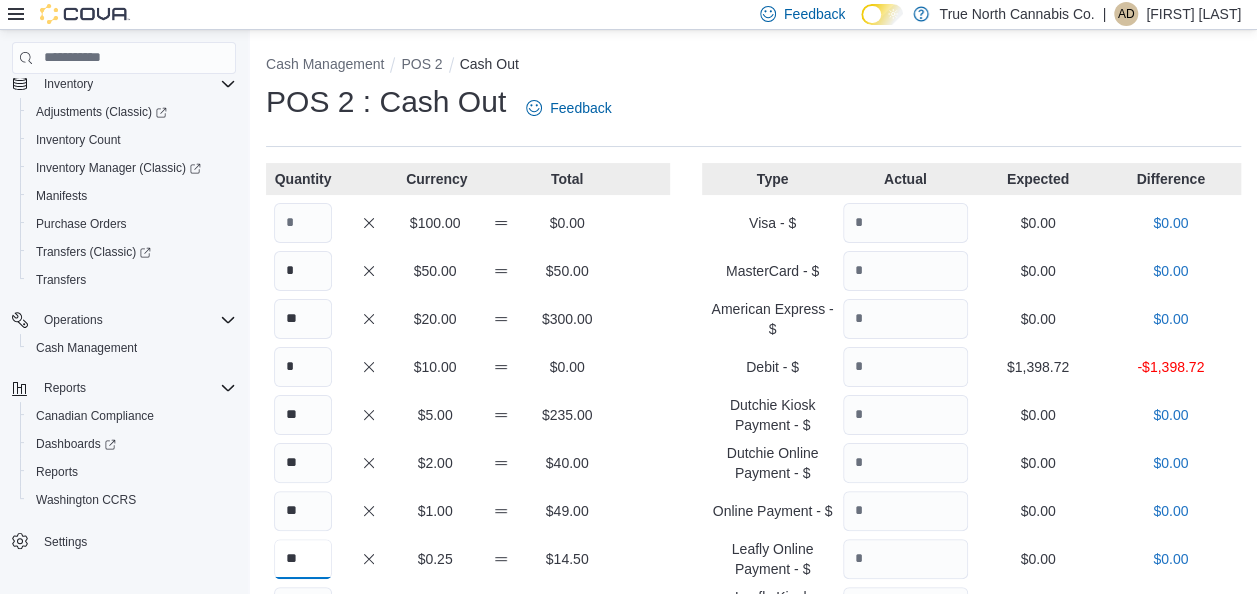 type on "**" 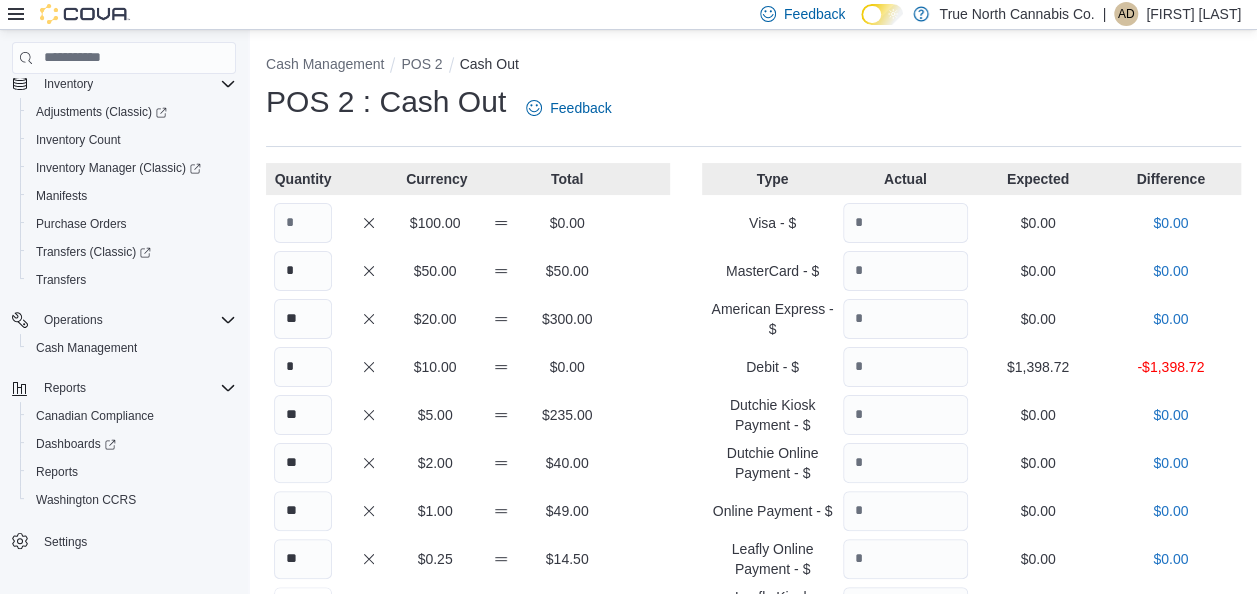 scroll, scrollTop: 32, scrollLeft: 0, axis: vertical 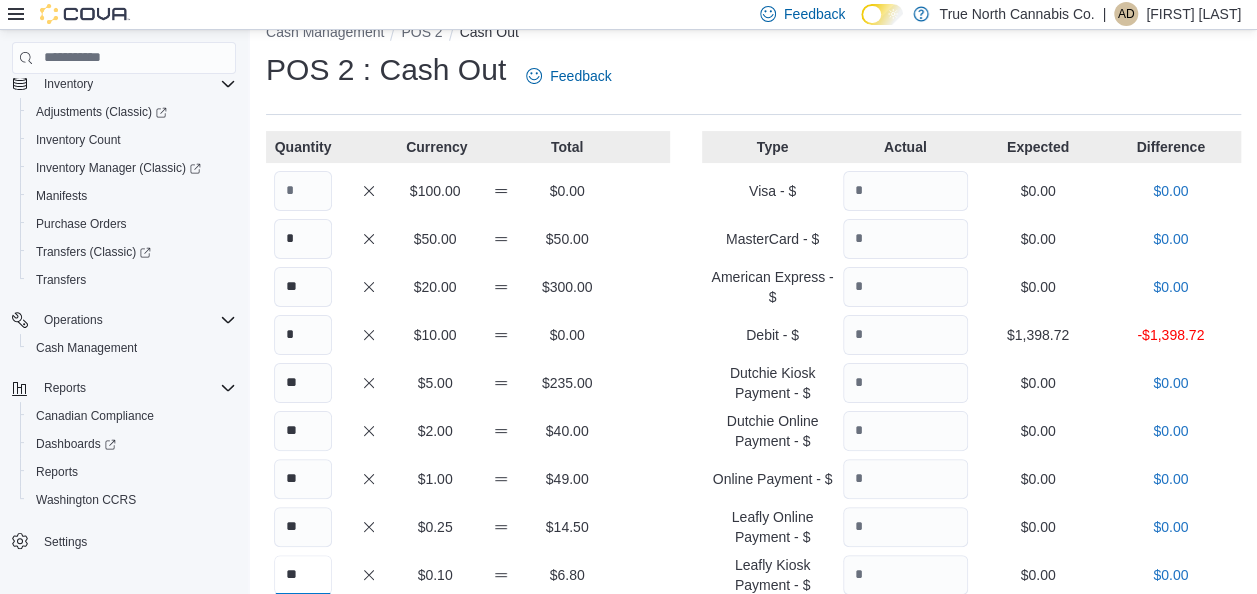 type on "**" 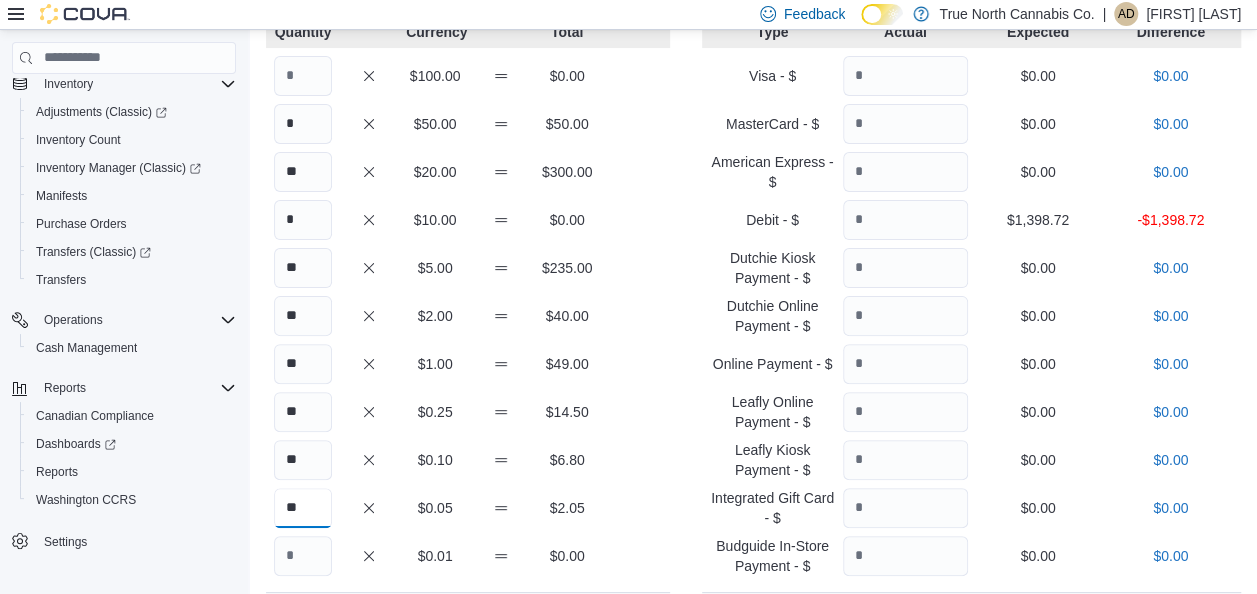 scroll, scrollTop: 120, scrollLeft: 0, axis: vertical 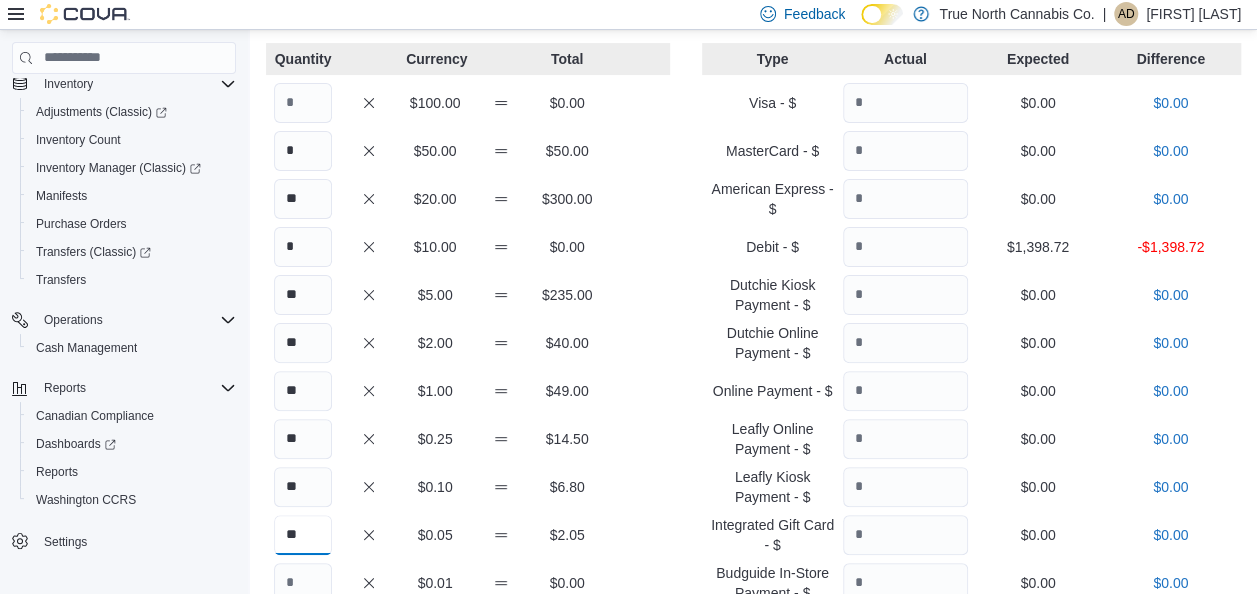 type on "**" 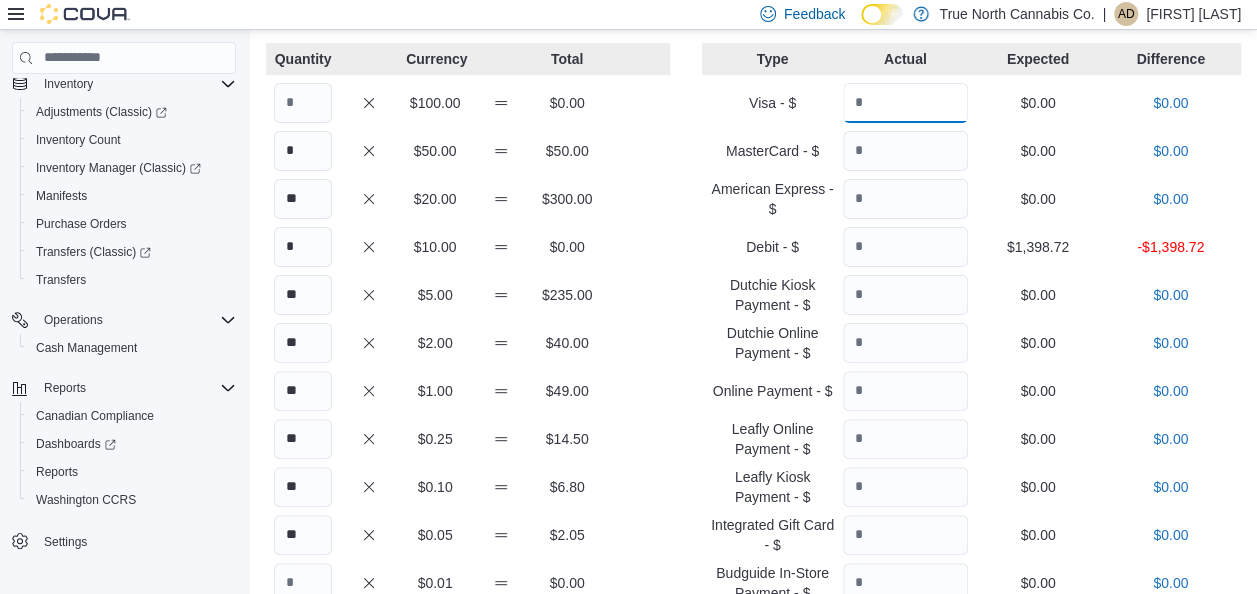 click at bounding box center (905, 103) 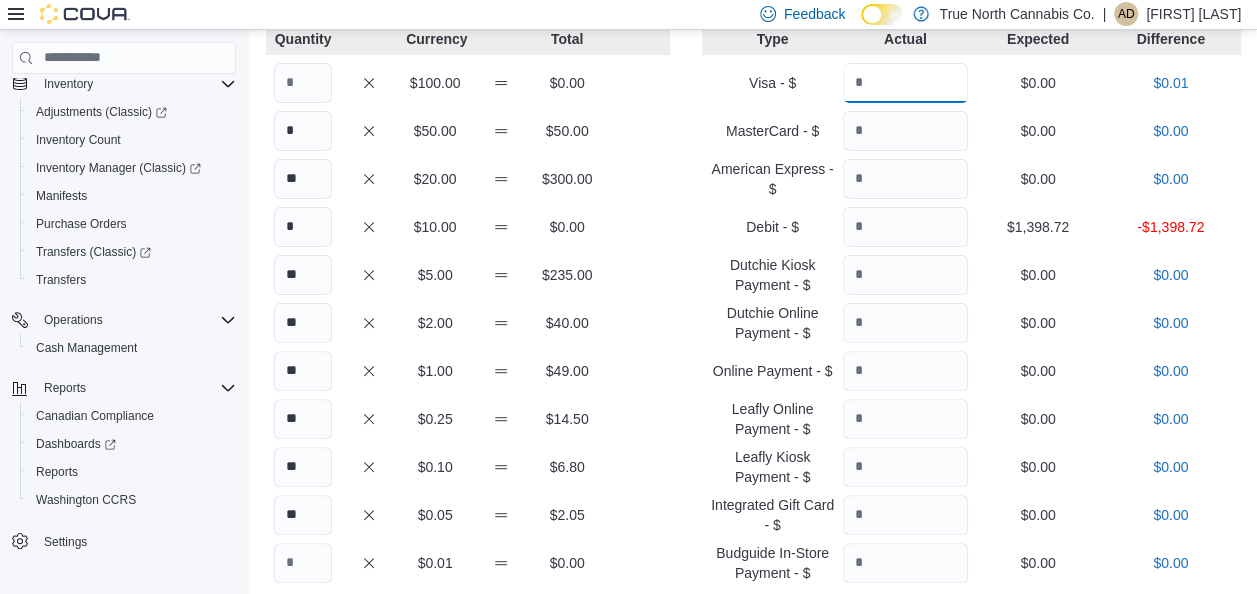 scroll, scrollTop: 134, scrollLeft: 0, axis: vertical 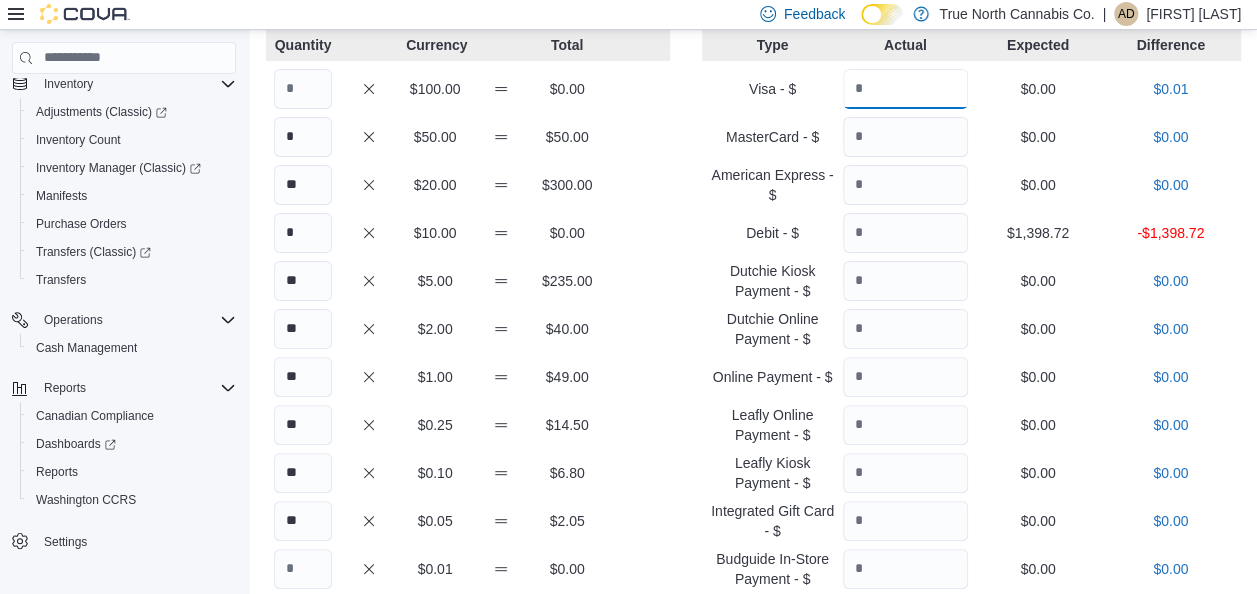 type on "*" 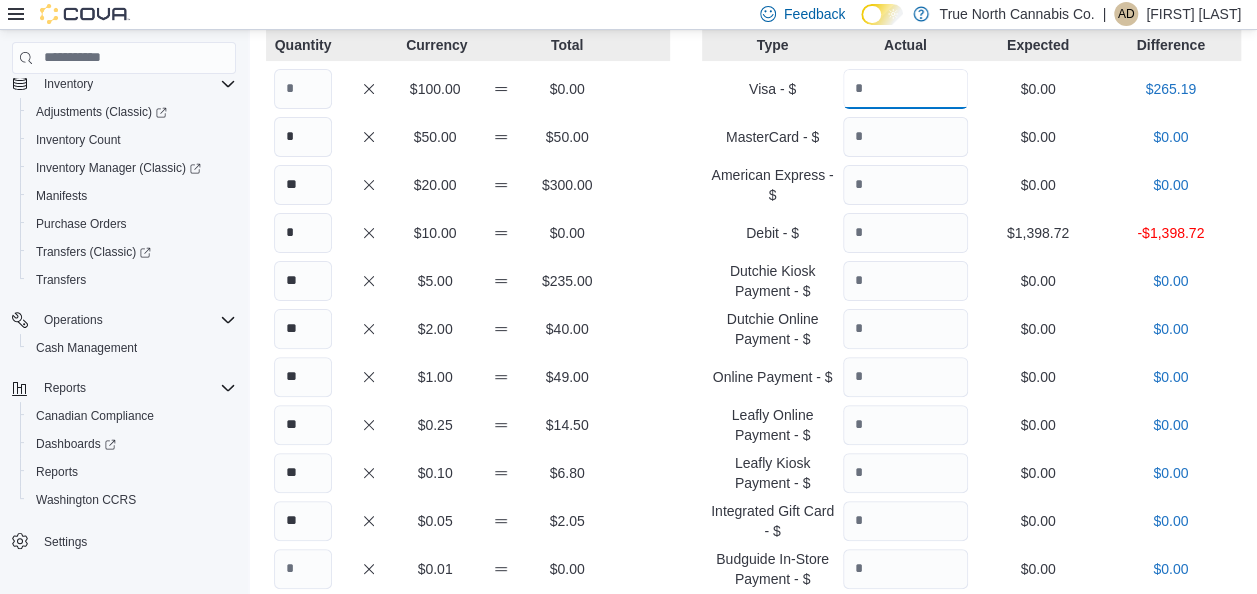 type on "******" 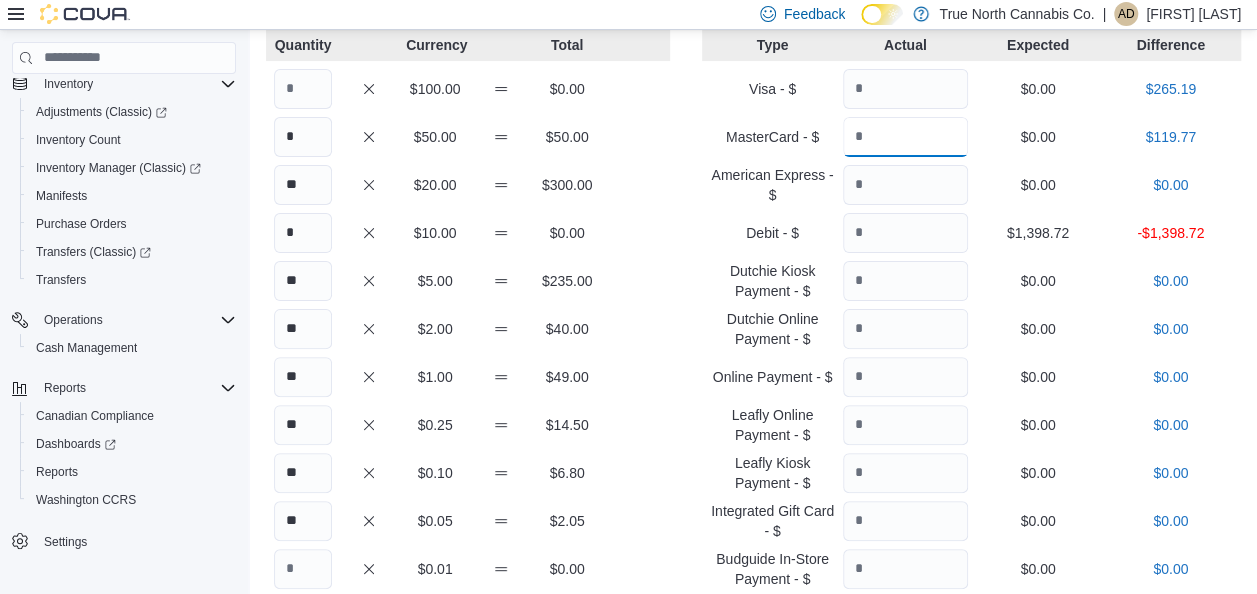 type on "******" 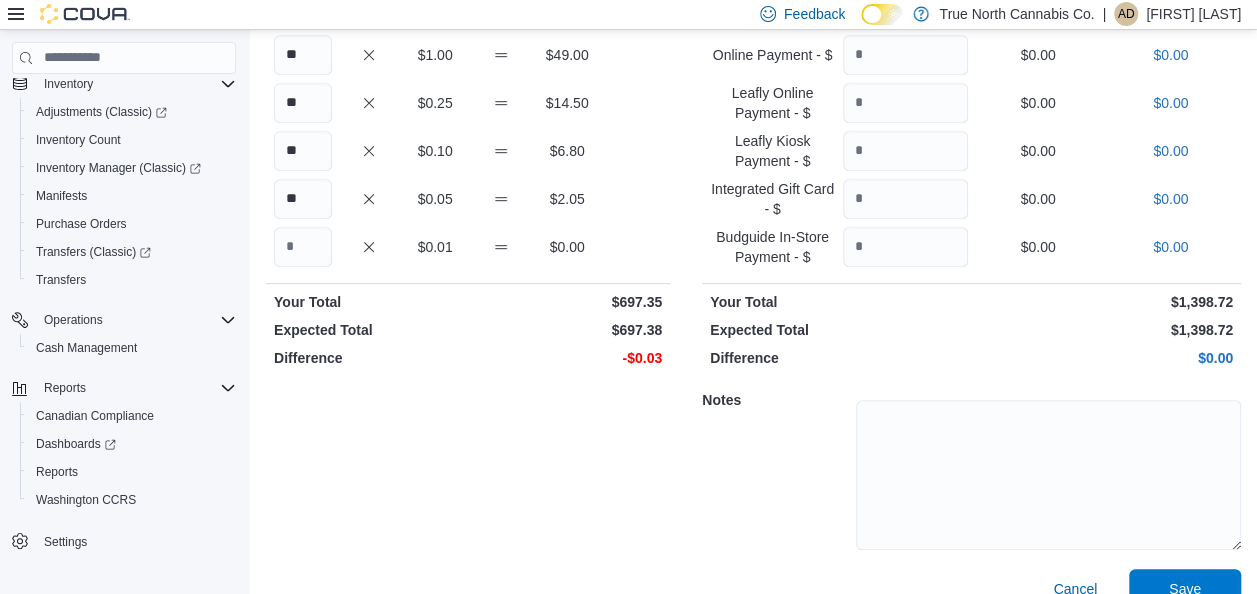 scroll, scrollTop: 487, scrollLeft: 0, axis: vertical 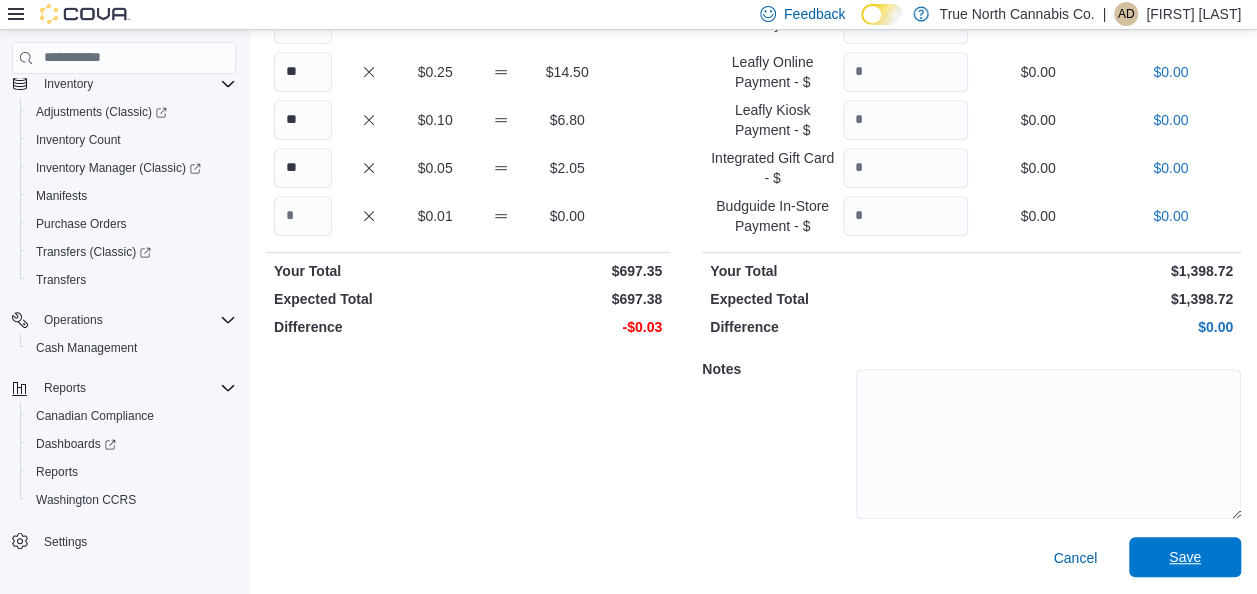 type on "*******" 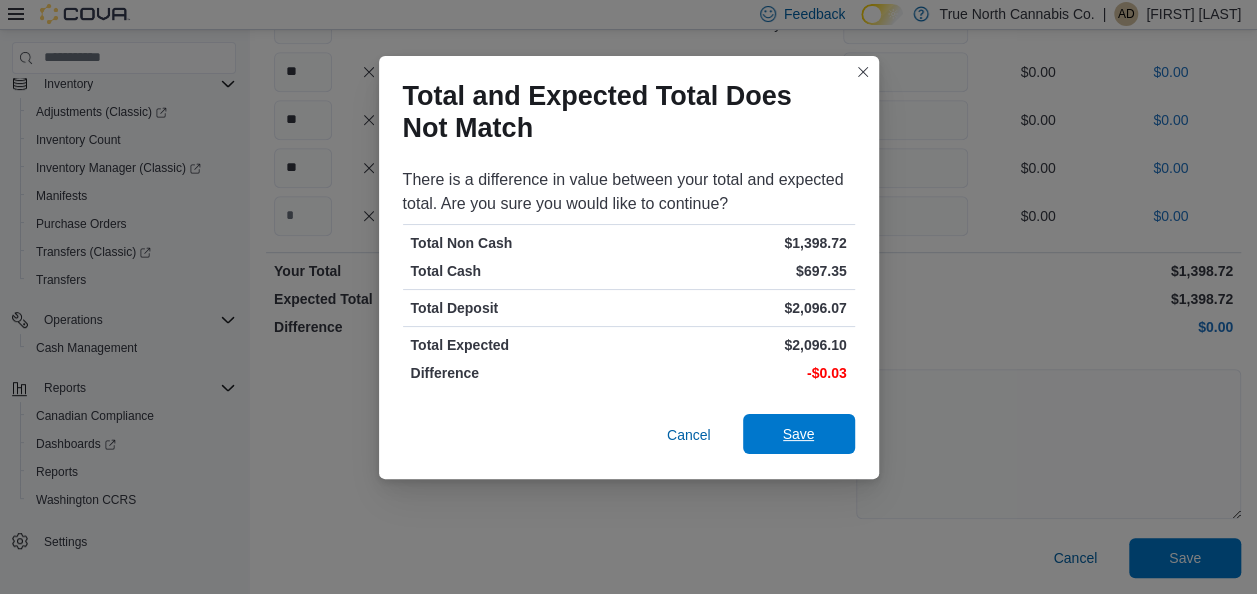 click on "Save" at bounding box center [799, 434] 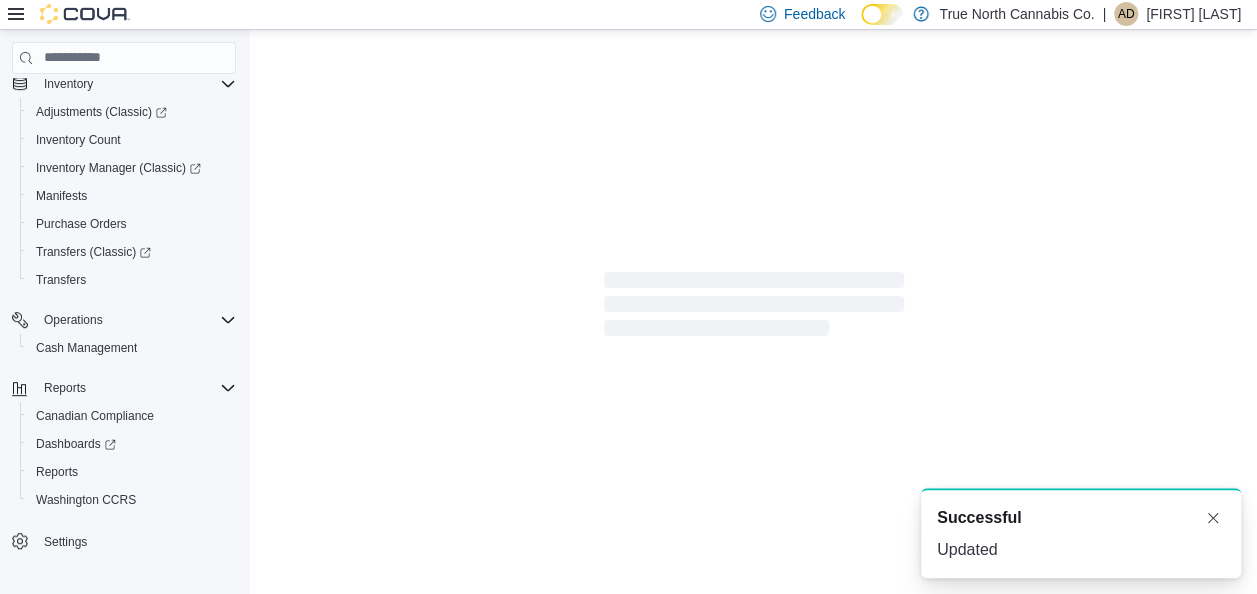 scroll, scrollTop: 6, scrollLeft: 0, axis: vertical 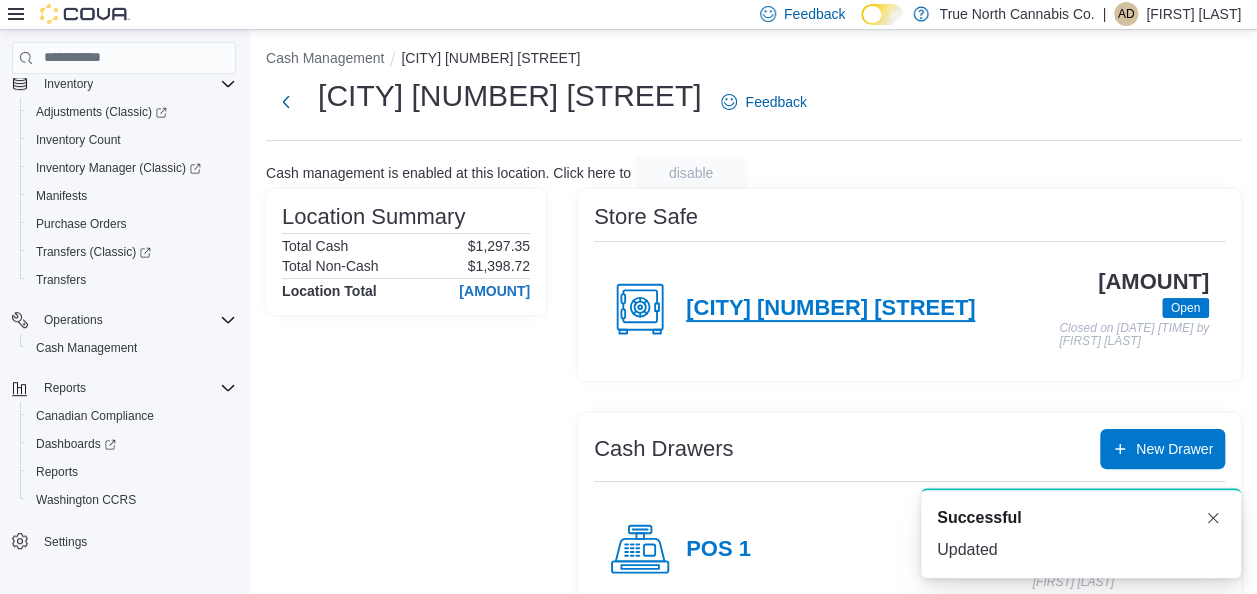 click on "Kitchener 1 Queen St" at bounding box center [830, 309] 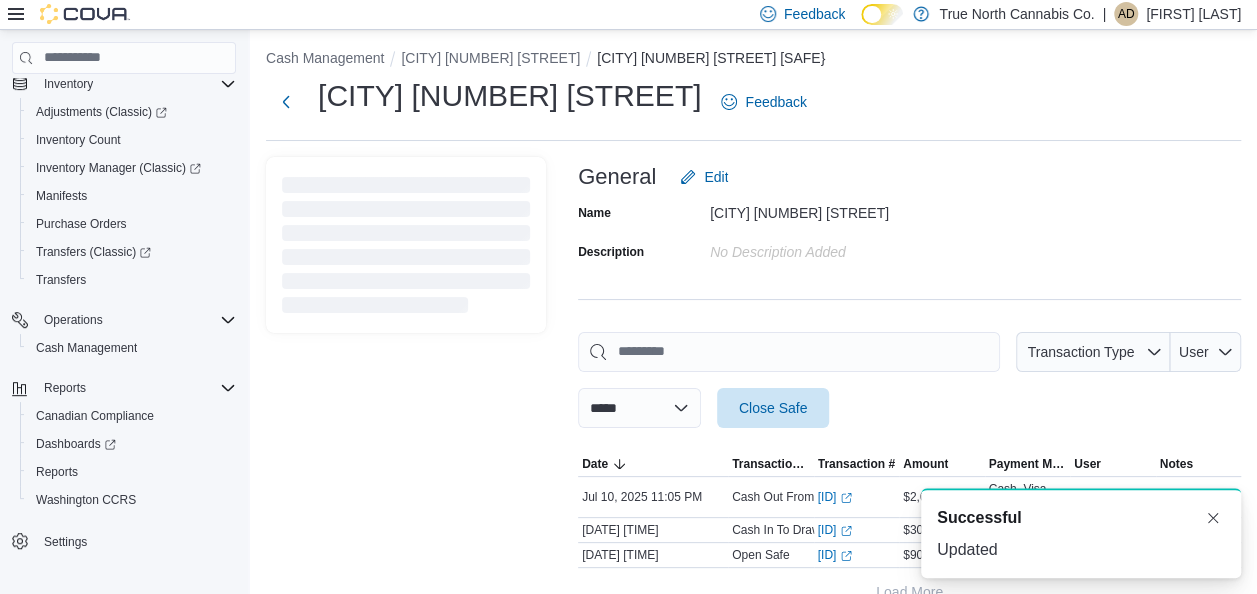 scroll, scrollTop: 0, scrollLeft: 0, axis: both 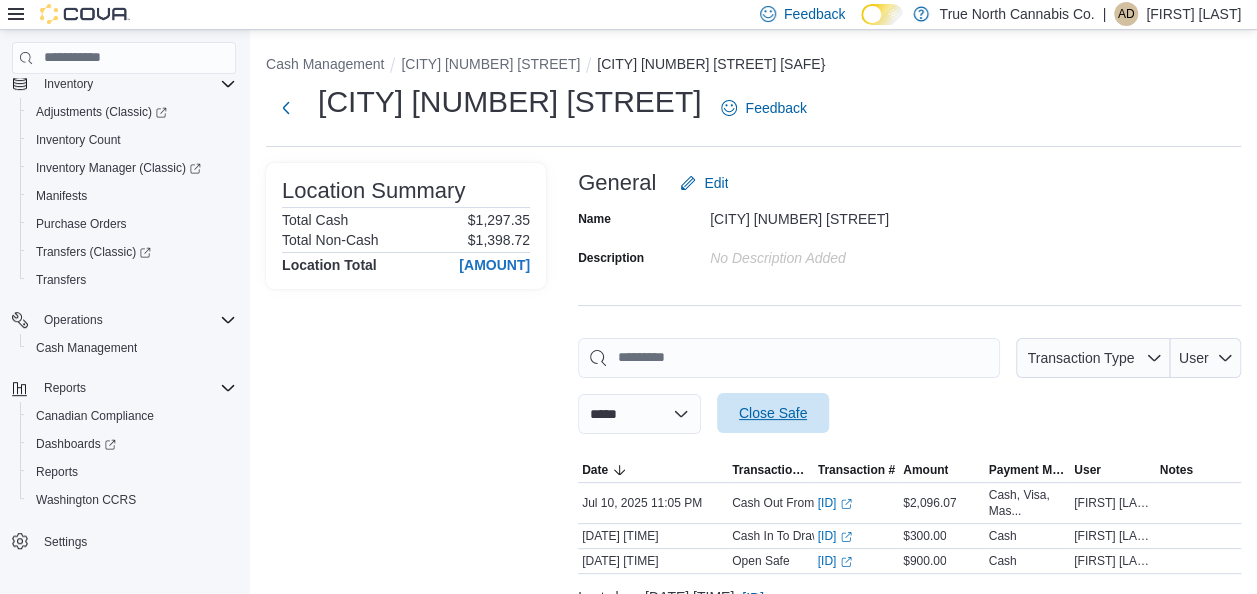 click on "Close Safe" at bounding box center (773, 413) 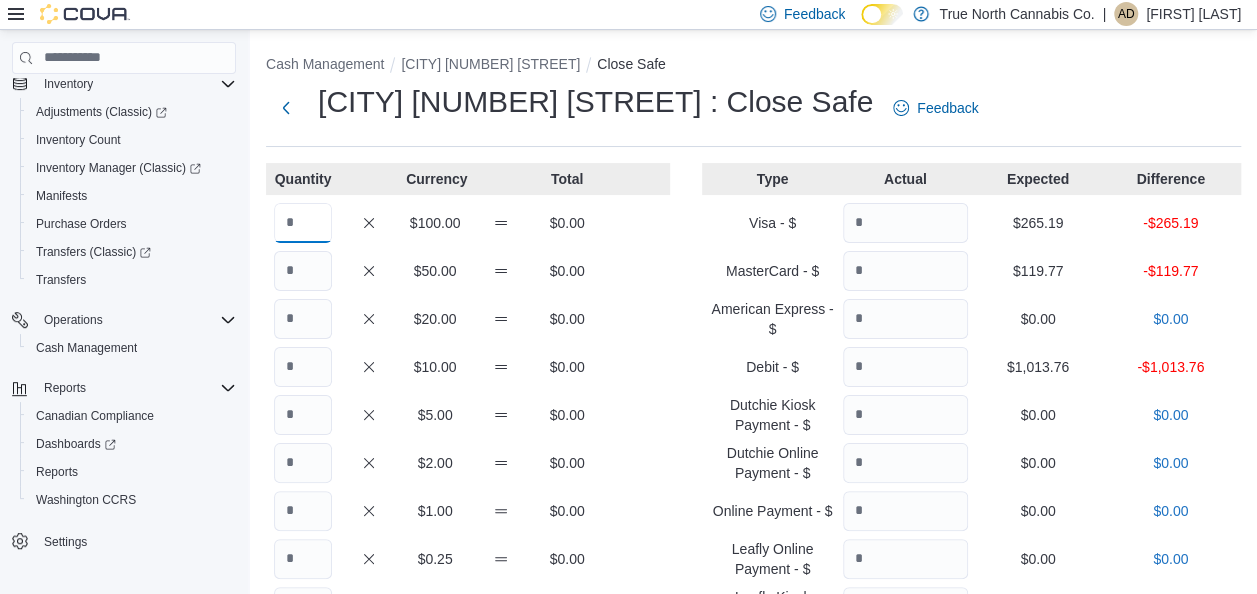 click at bounding box center (303, 223) 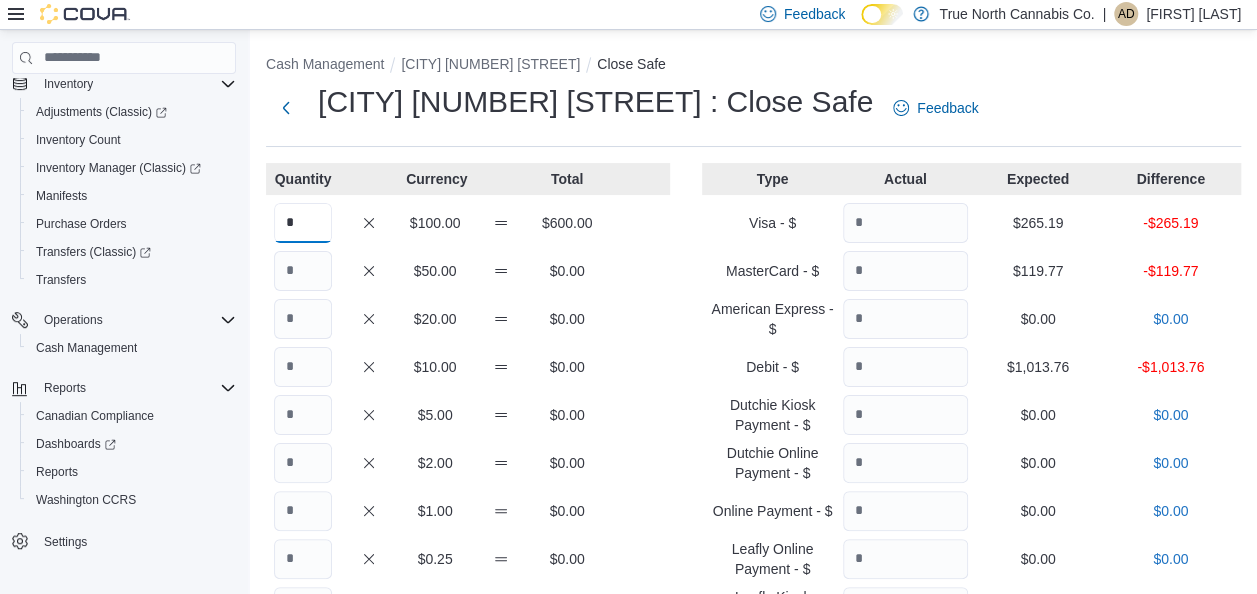 type on "*" 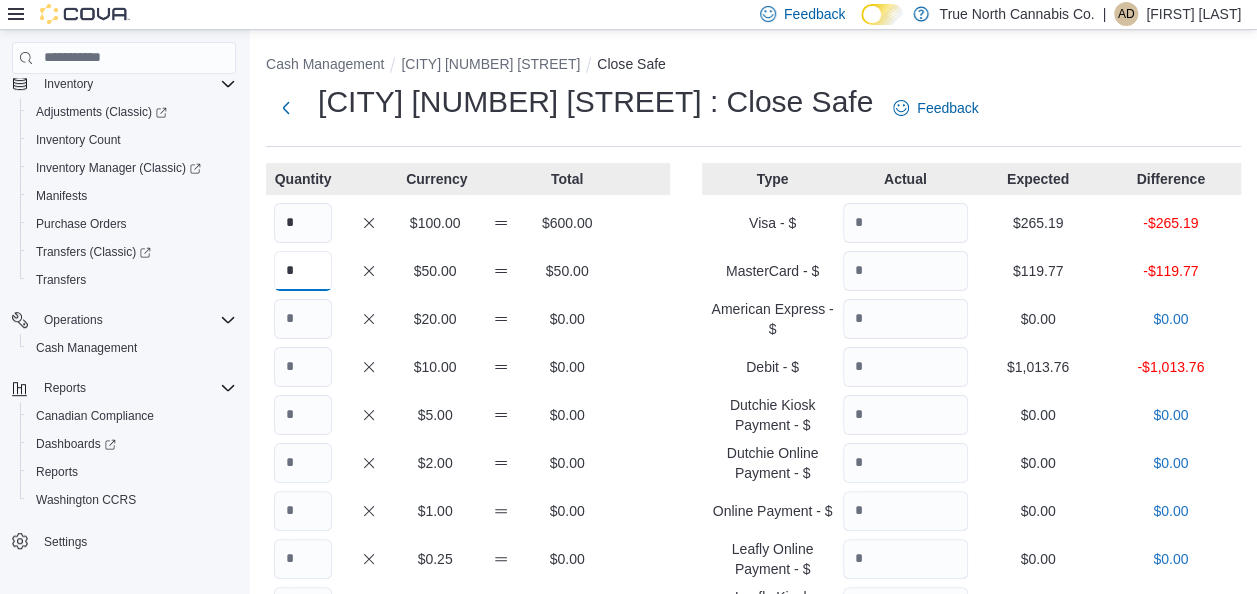 type on "*" 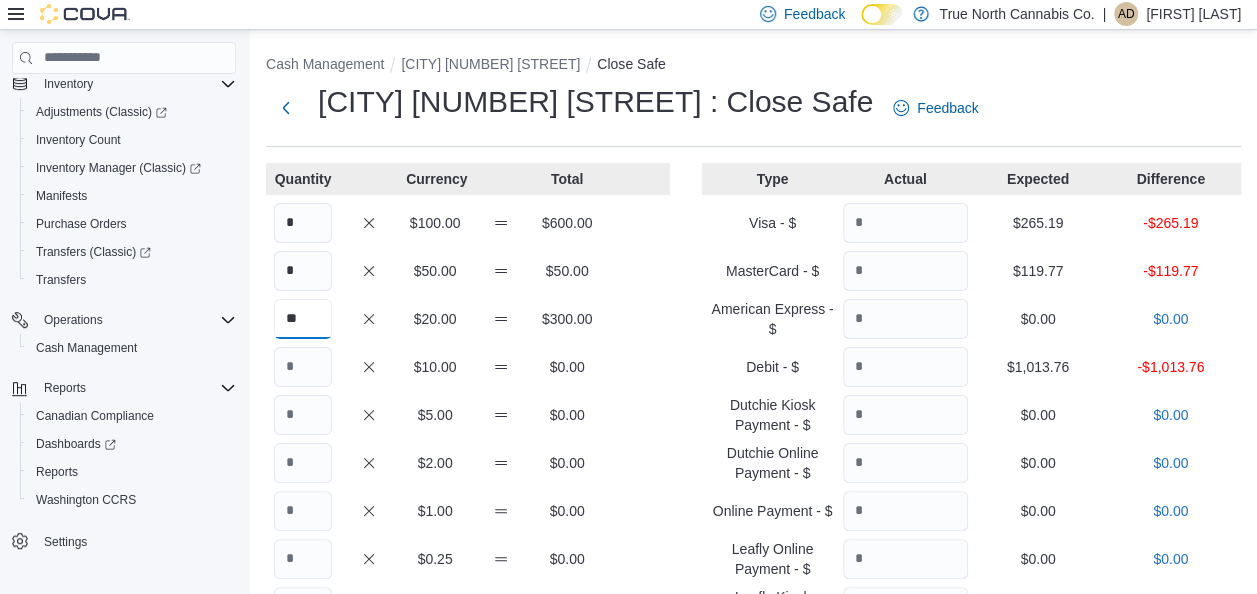 type on "**" 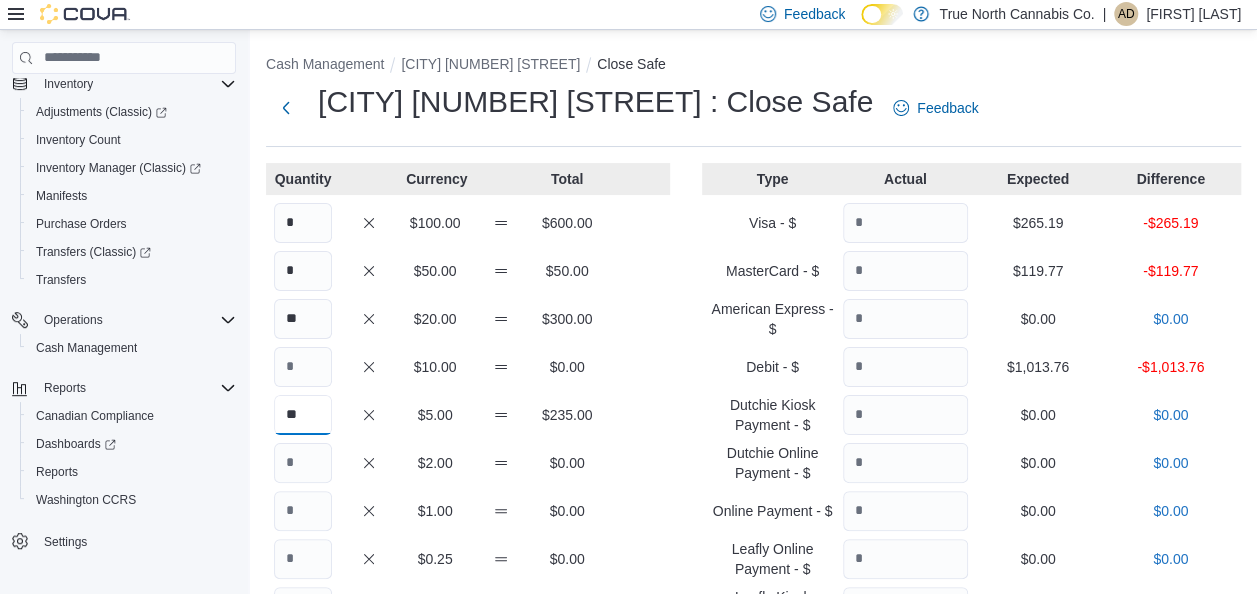 type on "**" 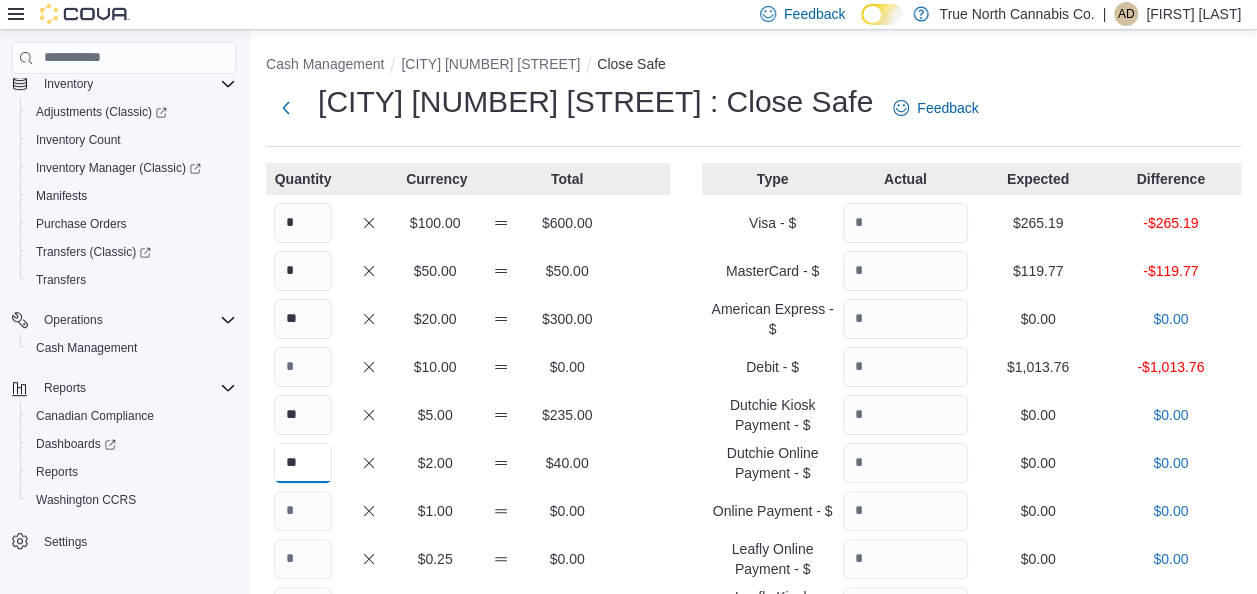 type on "**" 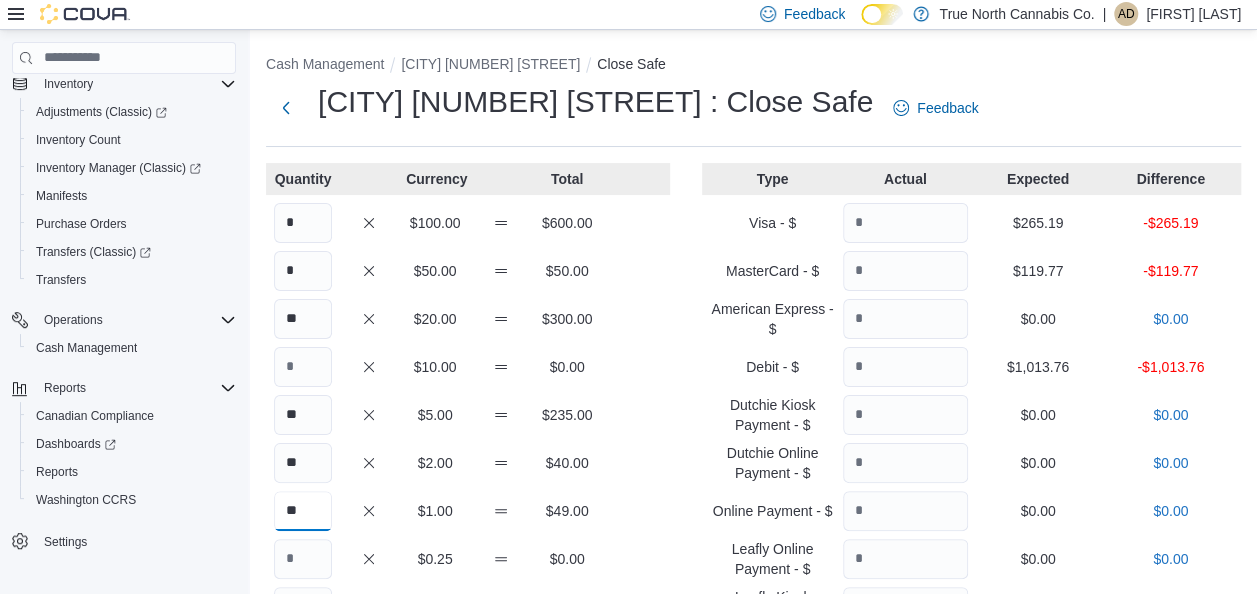 type on "**" 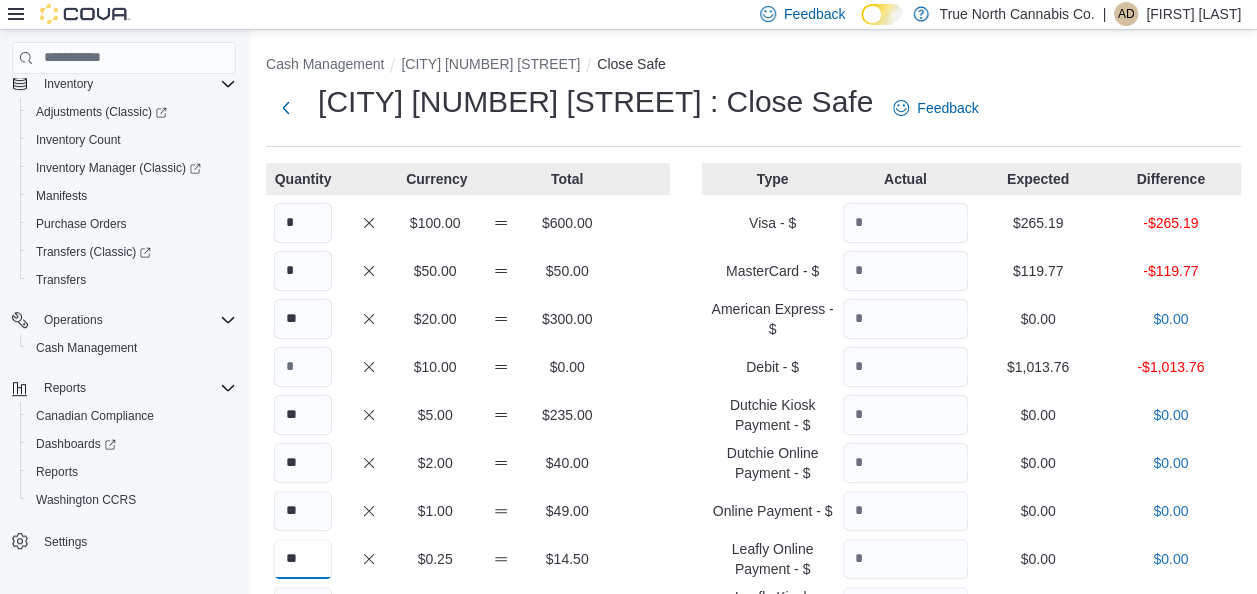 type on "**" 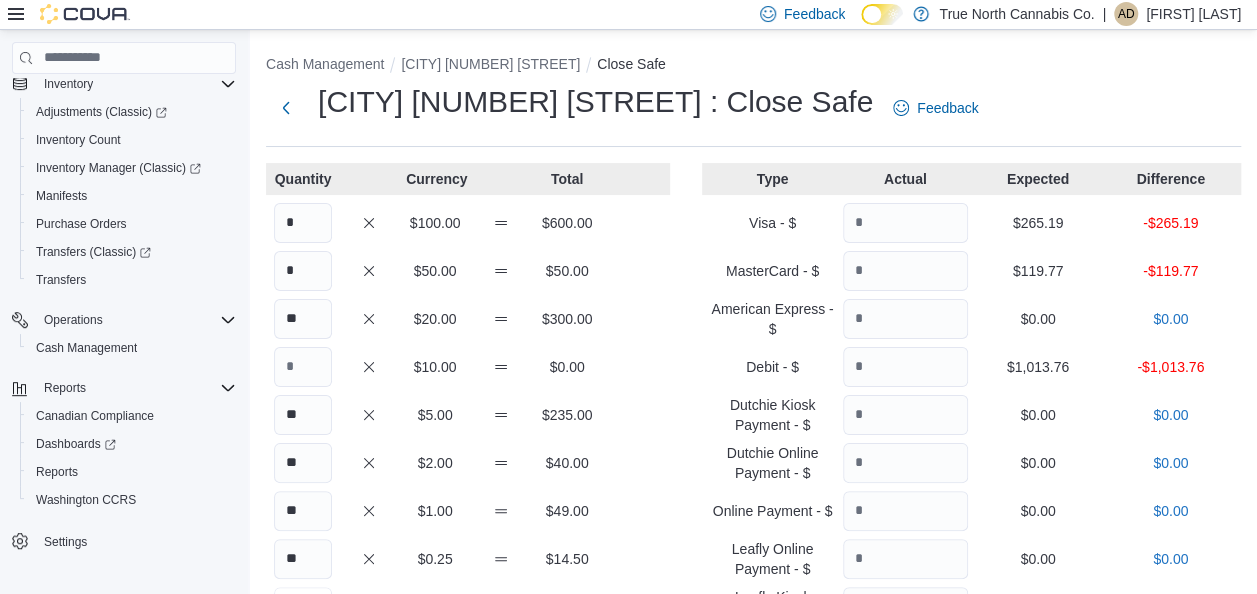 scroll, scrollTop: 32, scrollLeft: 0, axis: vertical 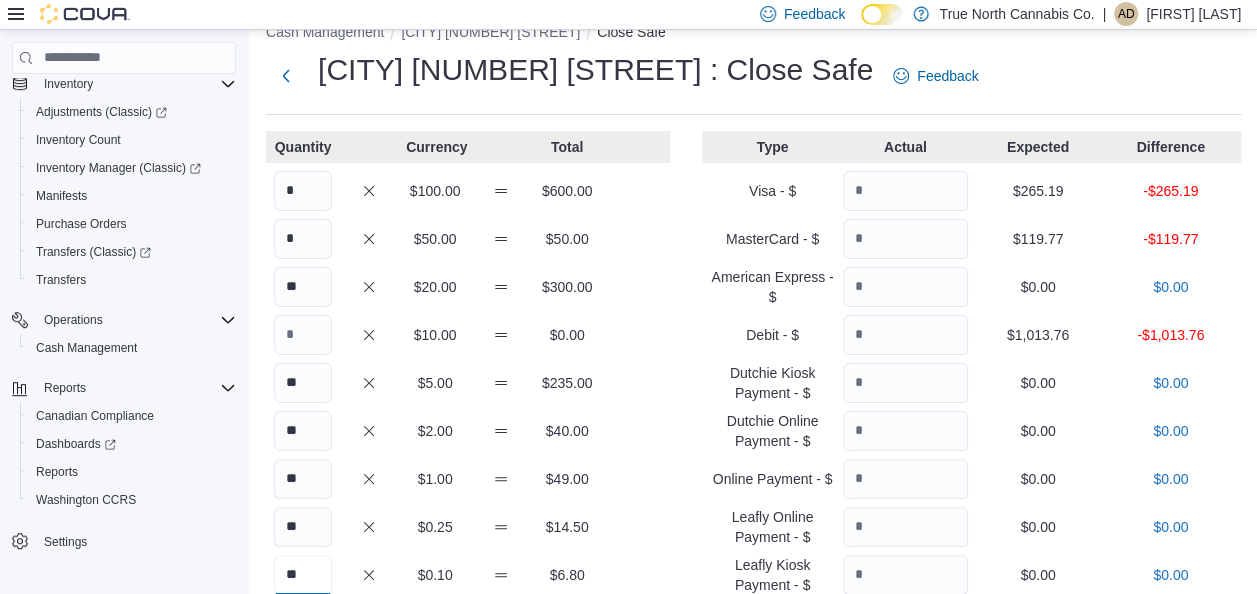 type on "**" 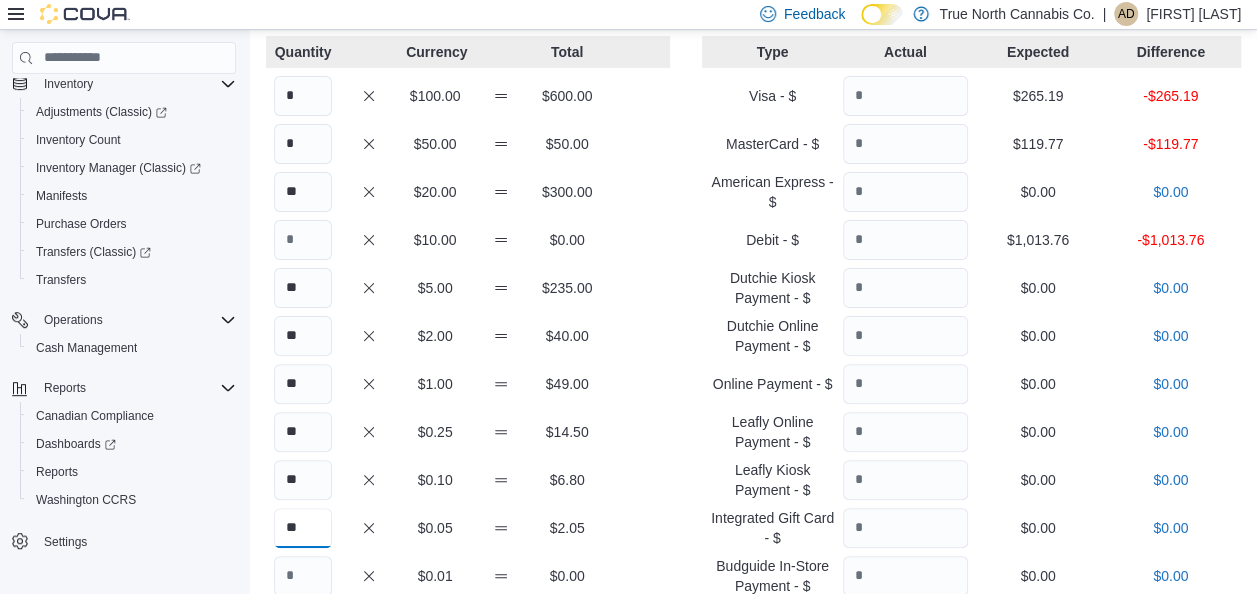scroll, scrollTop: 128, scrollLeft: 0, axis: vertical 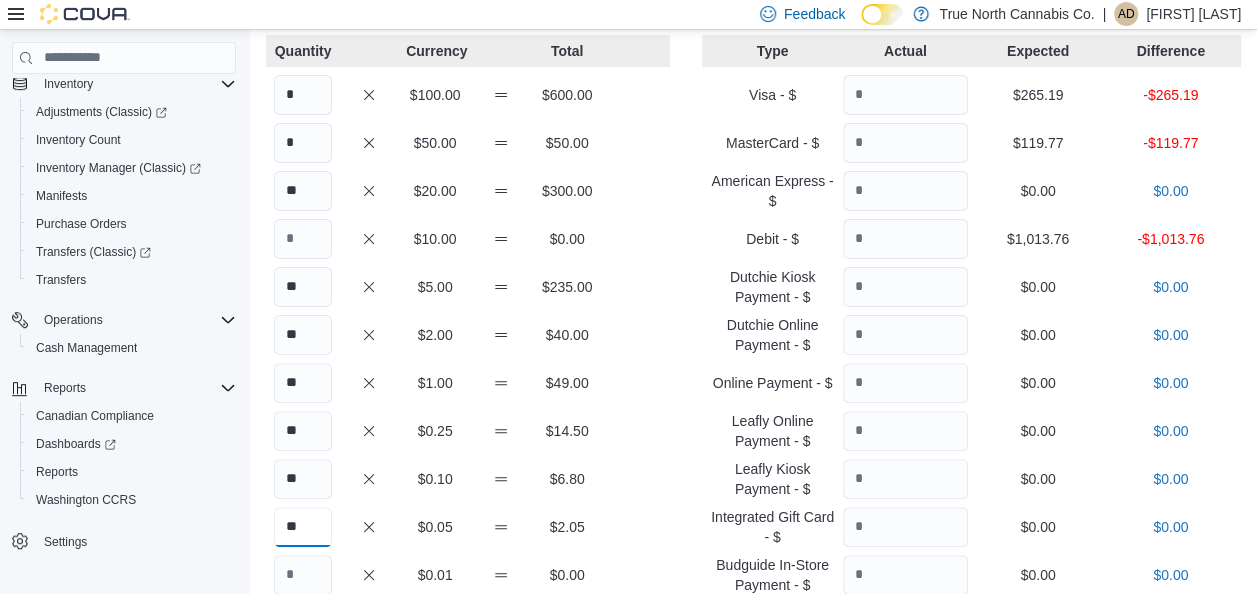 type on "**" 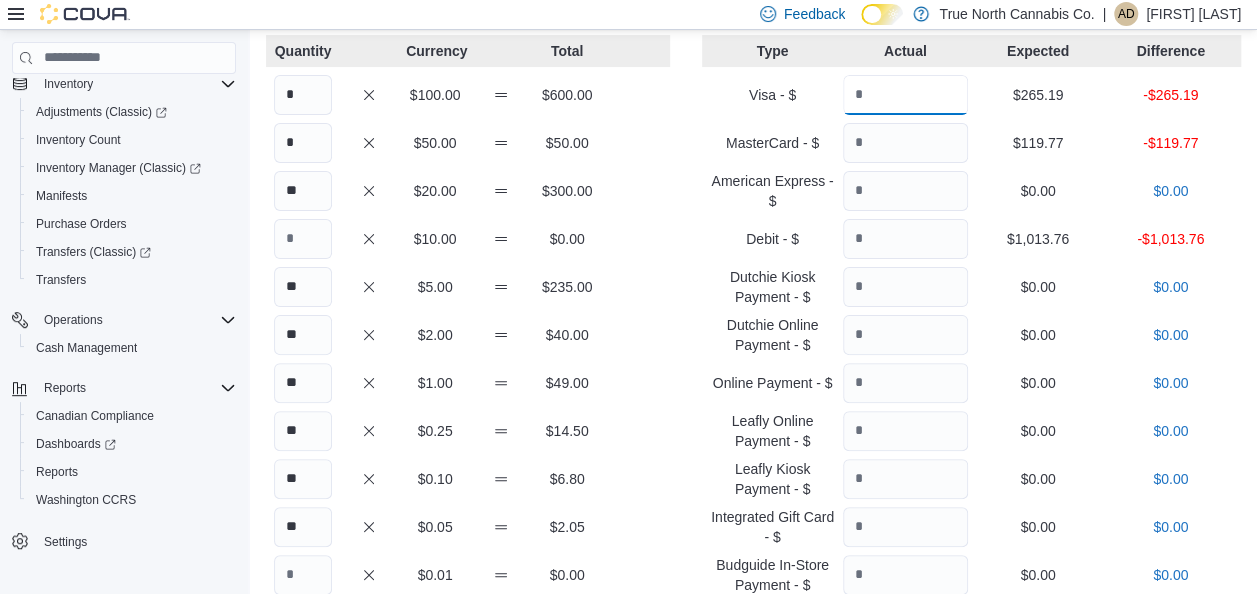 click at bounding box center [905, 95] 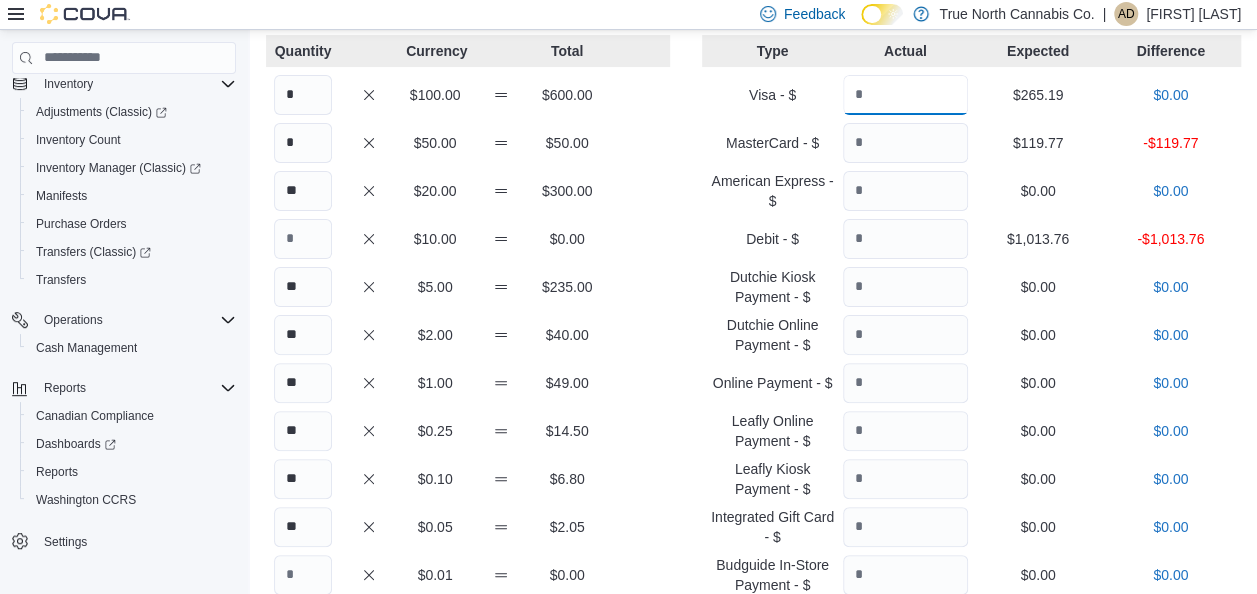 type on "******" 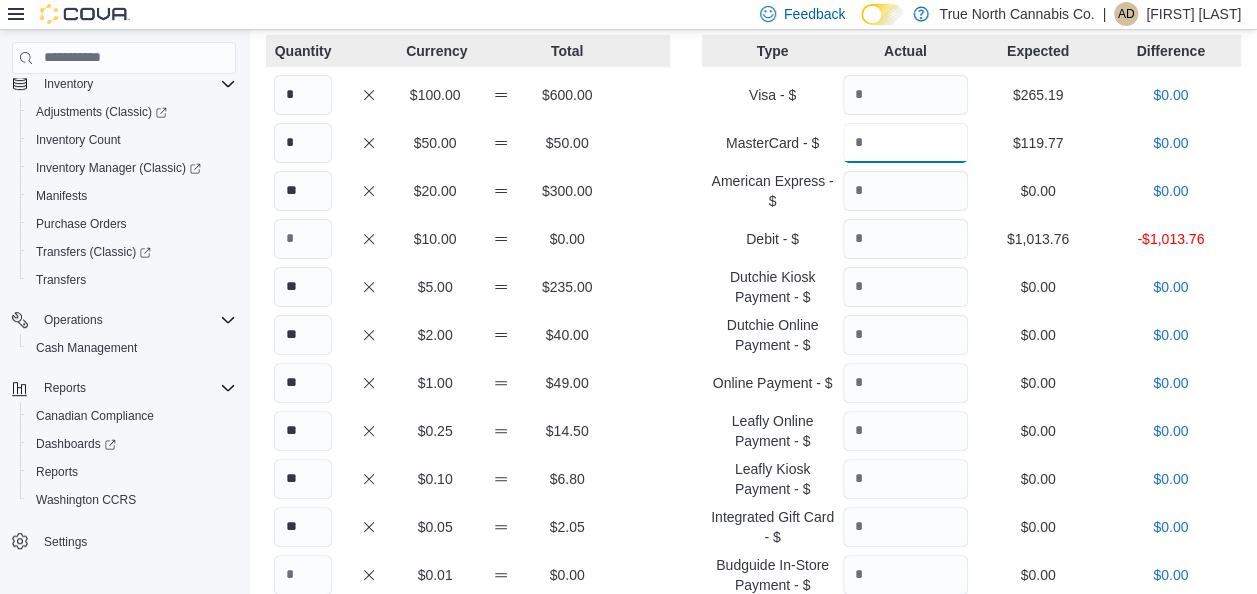 type on "******" 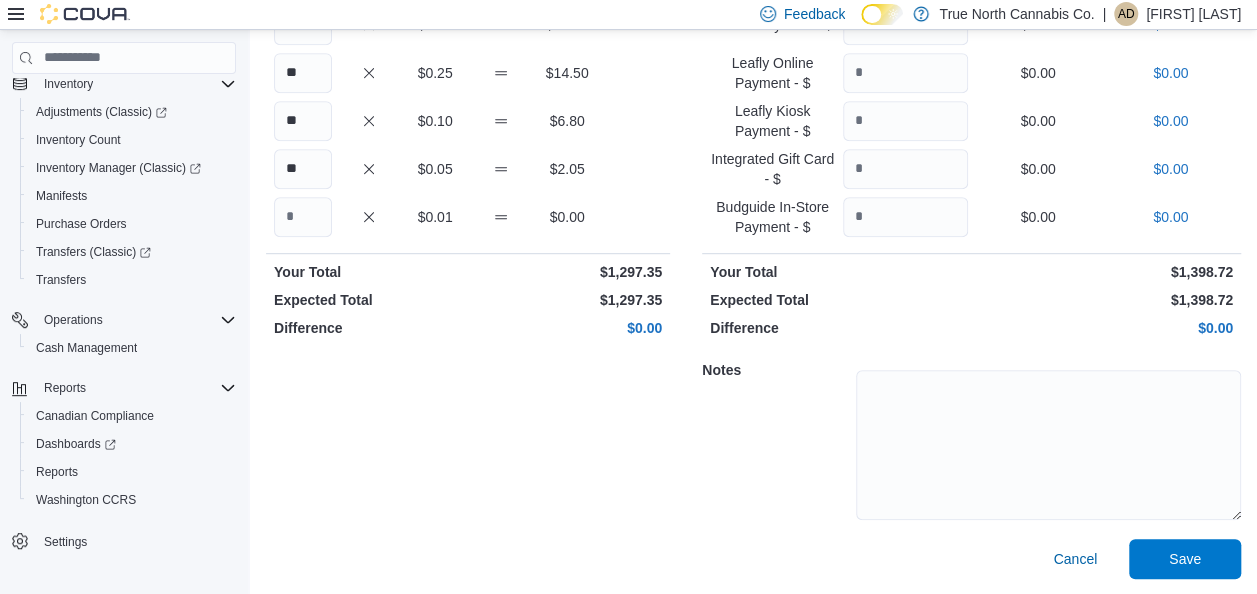 scroll, scrollTop: 487, scrollLeft: 0, axis: vertical 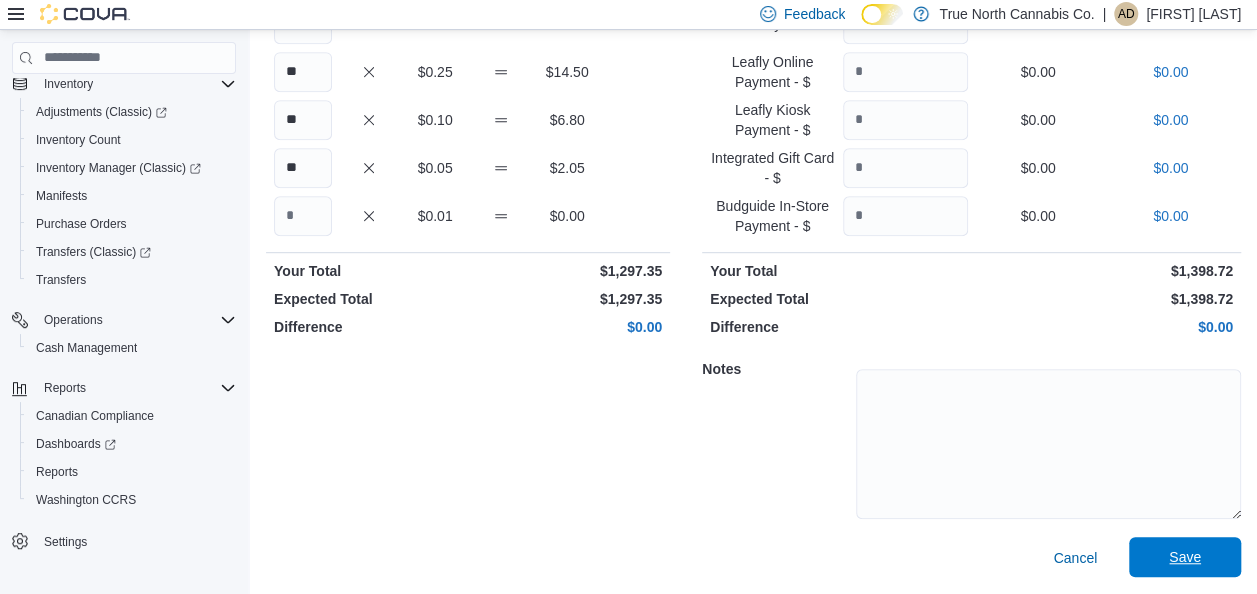 type on "*******" 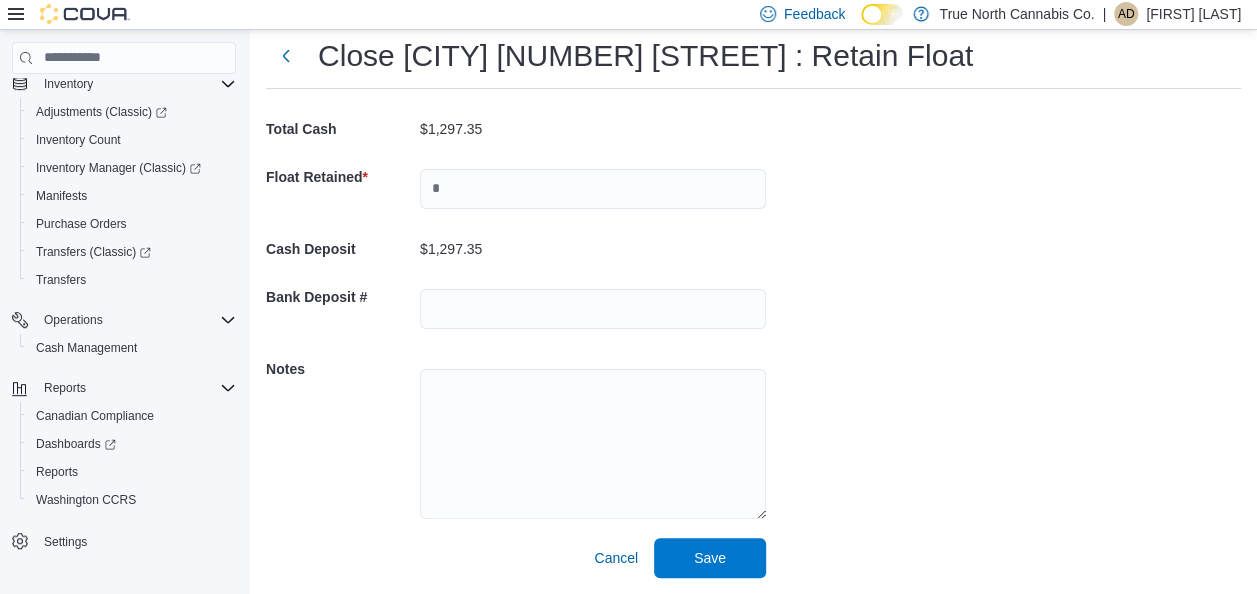 scroll, scrollTop: 58, scrollLeft: 0, axis: vertical 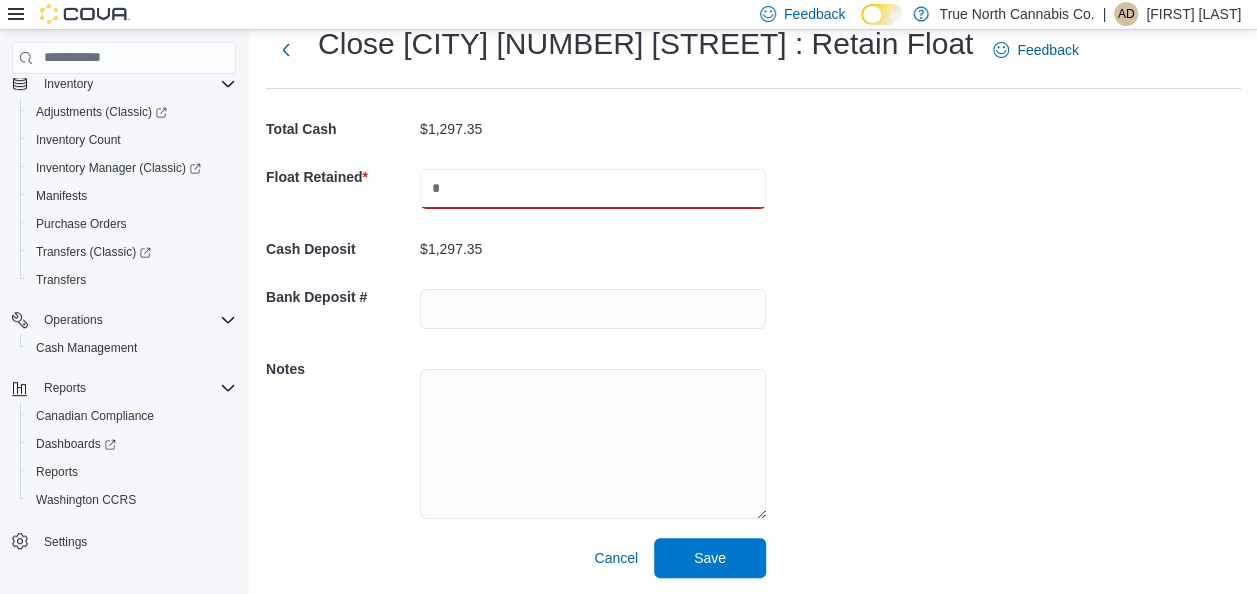 click at bounding box center [593, 189] 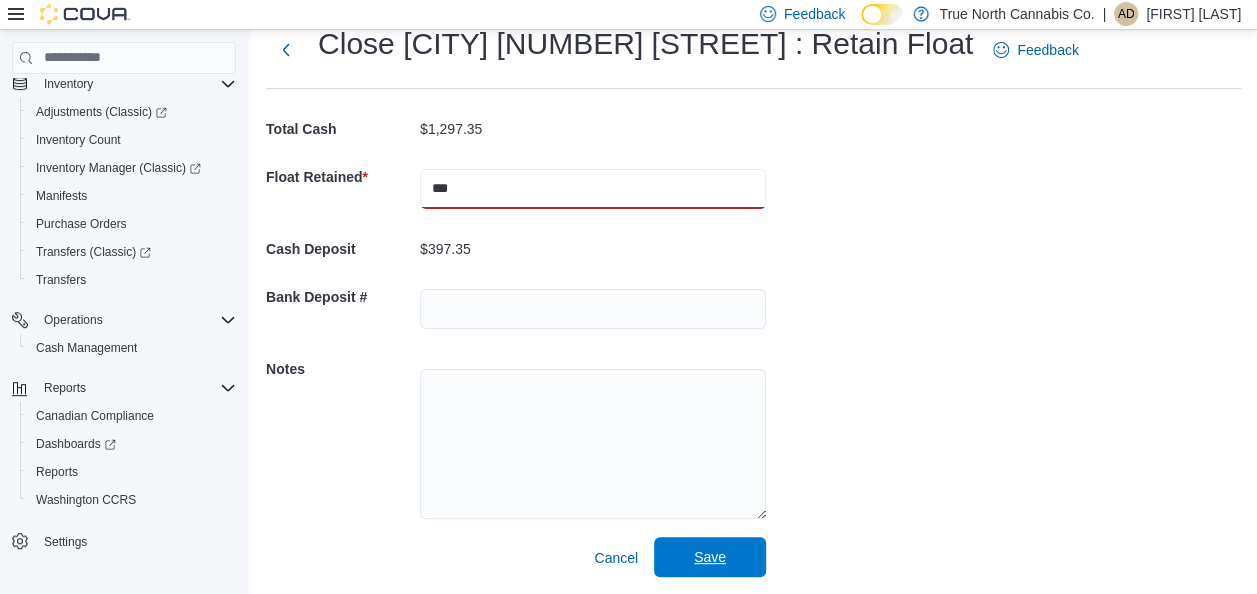 type on "***" 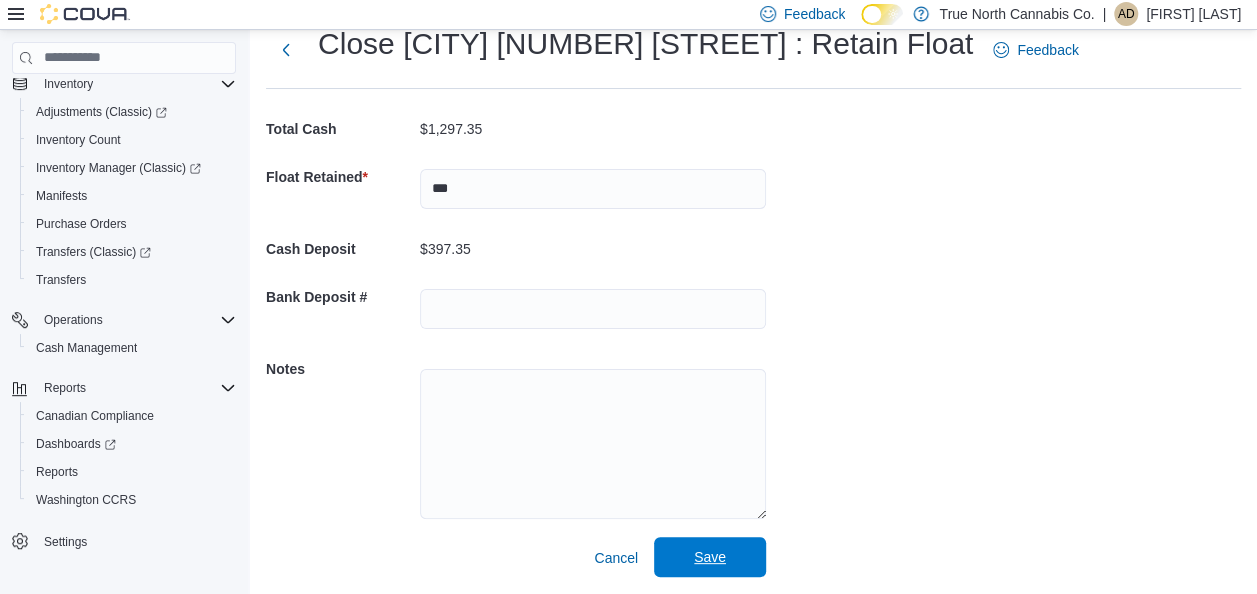 click on "Save" at bounding box center [710, 557] 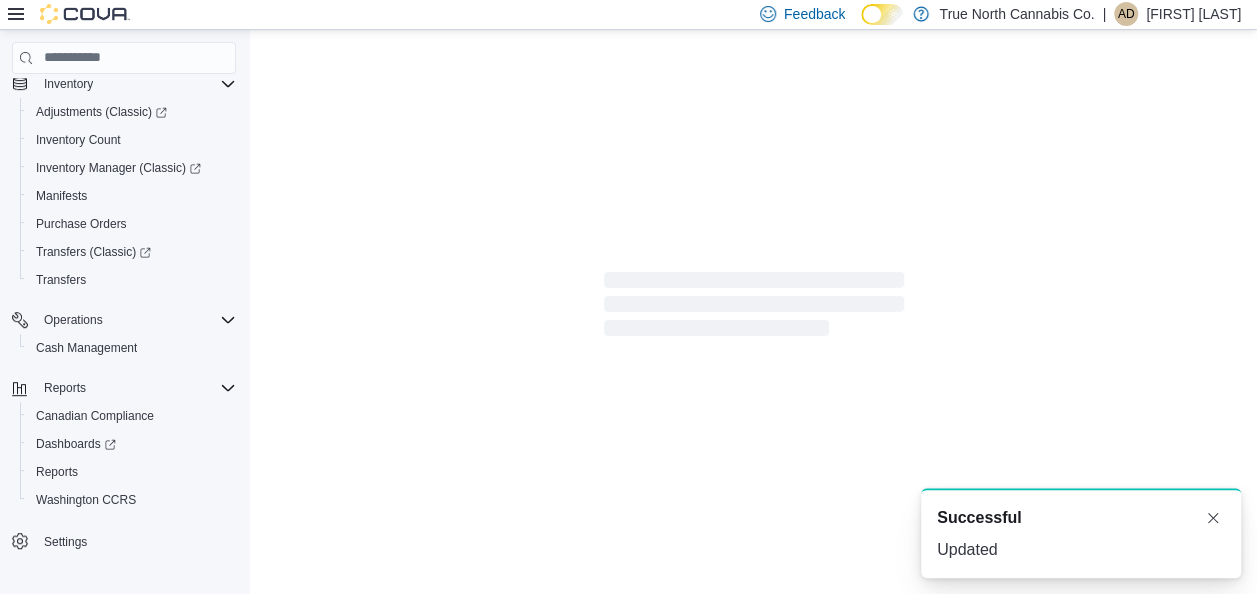 scroll, scrollTop: 6, scrollLeft: 0, axis: vertical 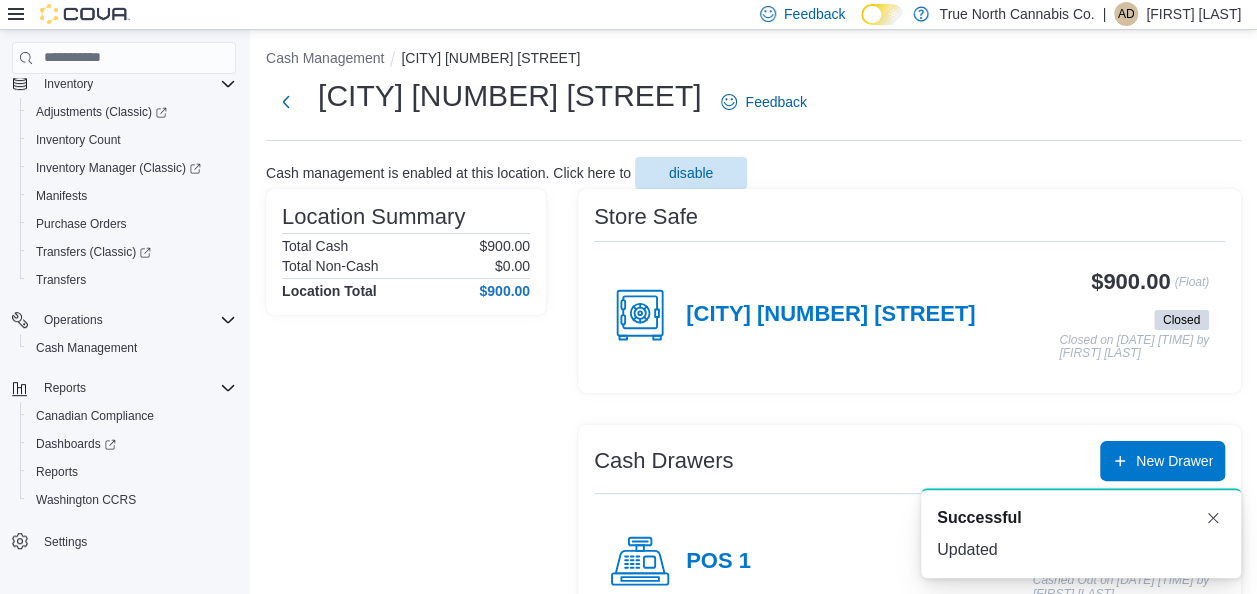 click on "[FIRST] [LAST]" at bounding box center (1193, 14) 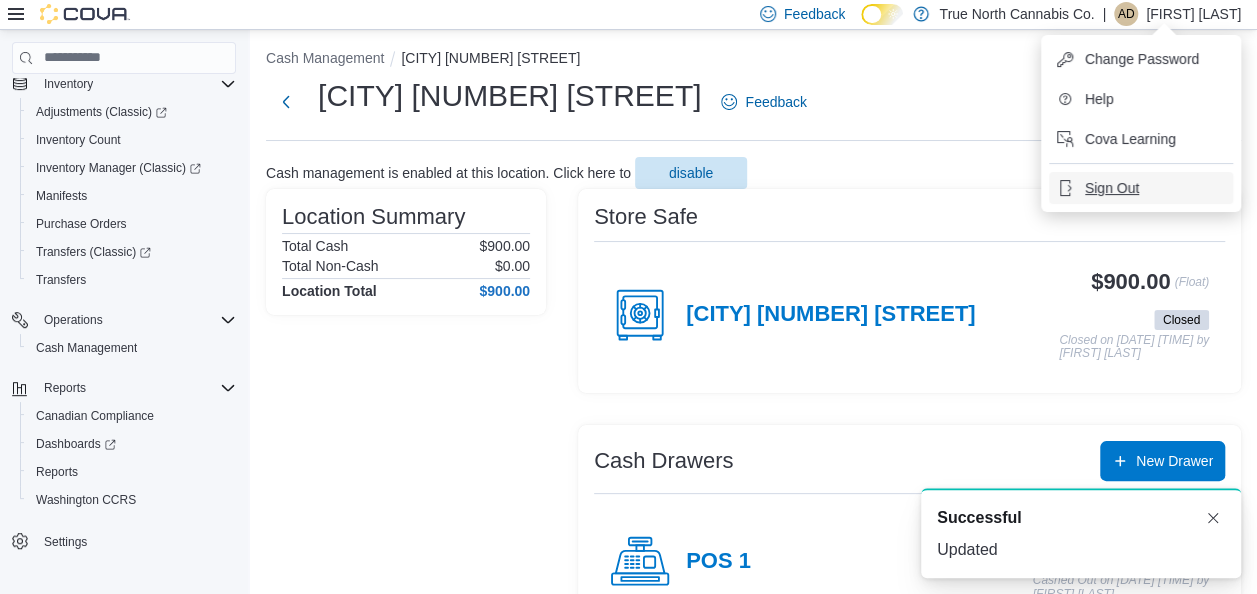 click on "Sign Out" at bounding box center [1112, 188] 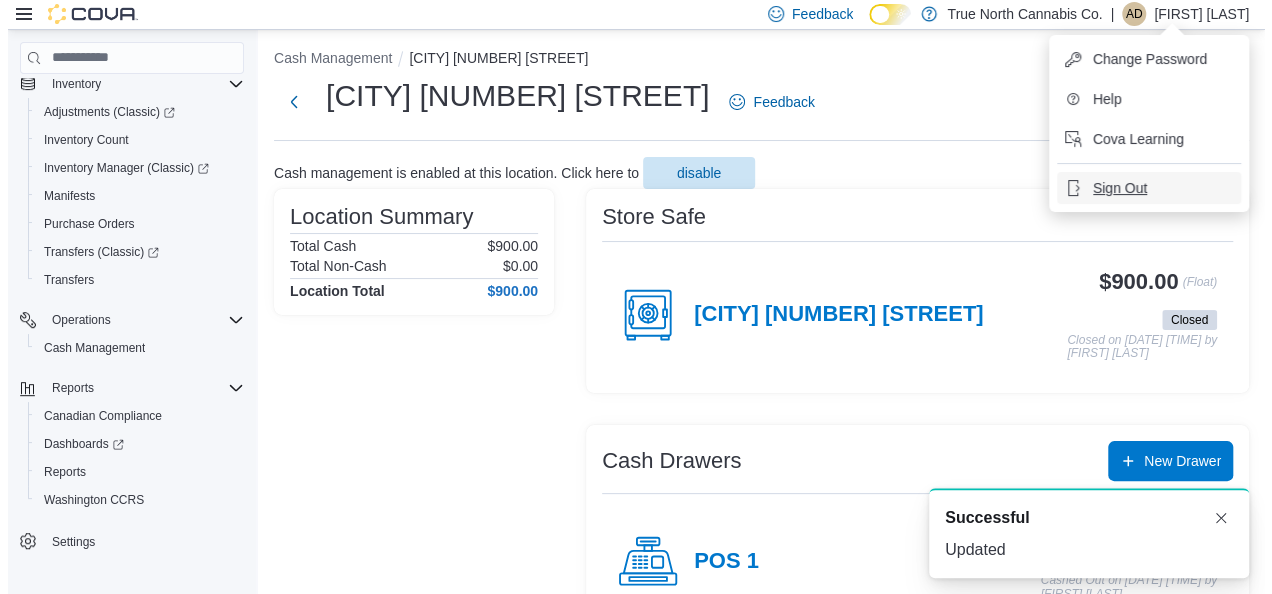 scroll, scrollTop: 0, scrollLeft: 0, axis: both 